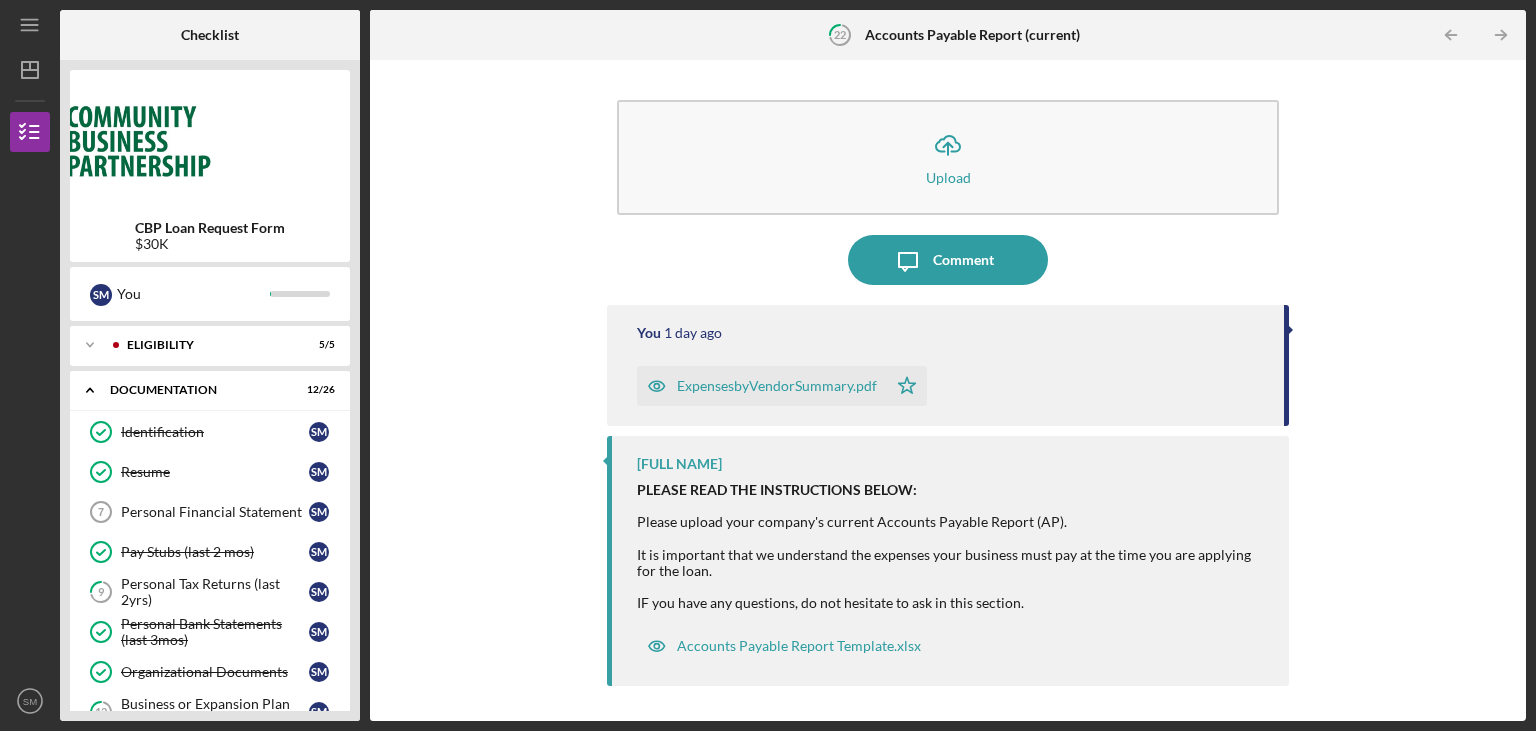 scroll, scrollTop: 0, scrollLeft: 0, axis: both 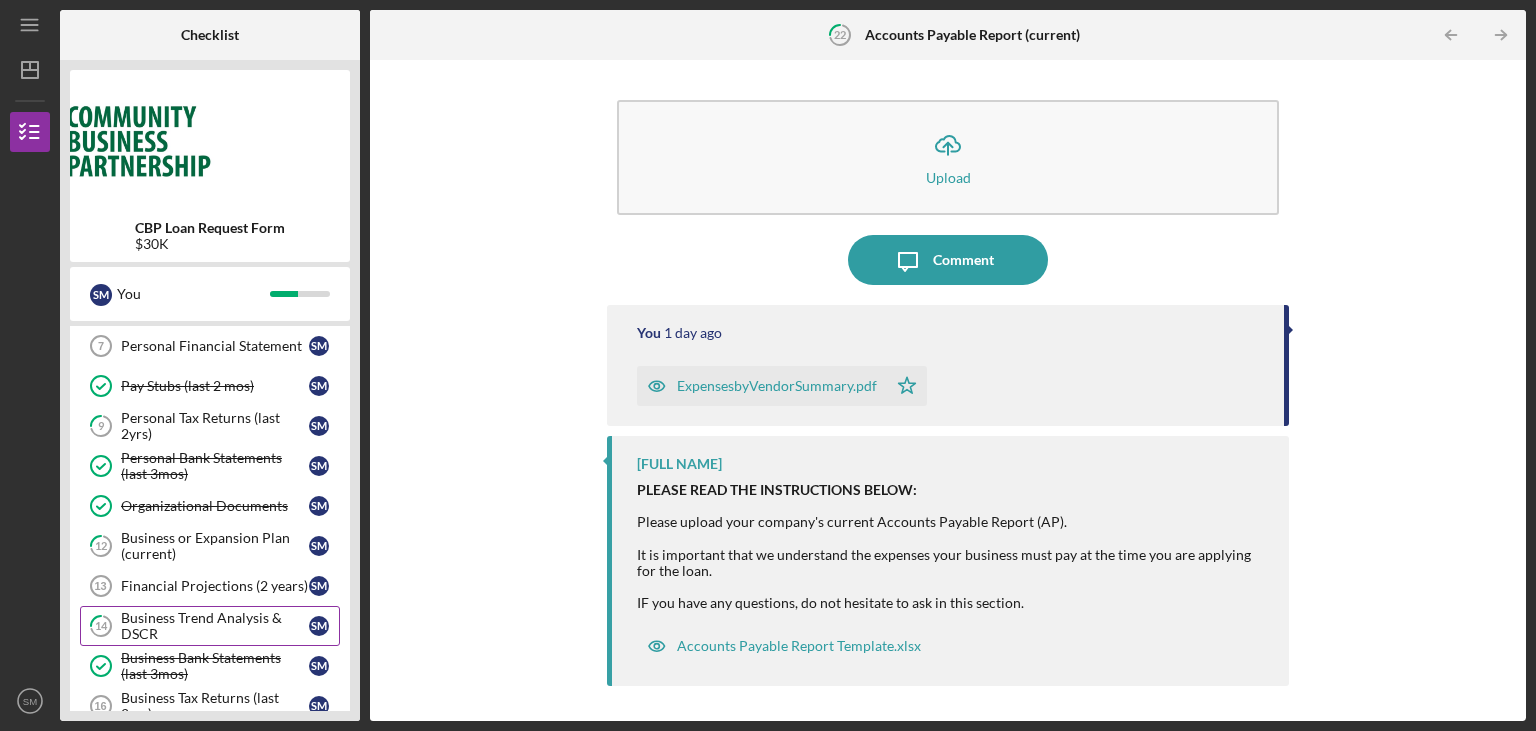 click on "Business Trend Analysis & DSCR" at bounding box center [215, 626] 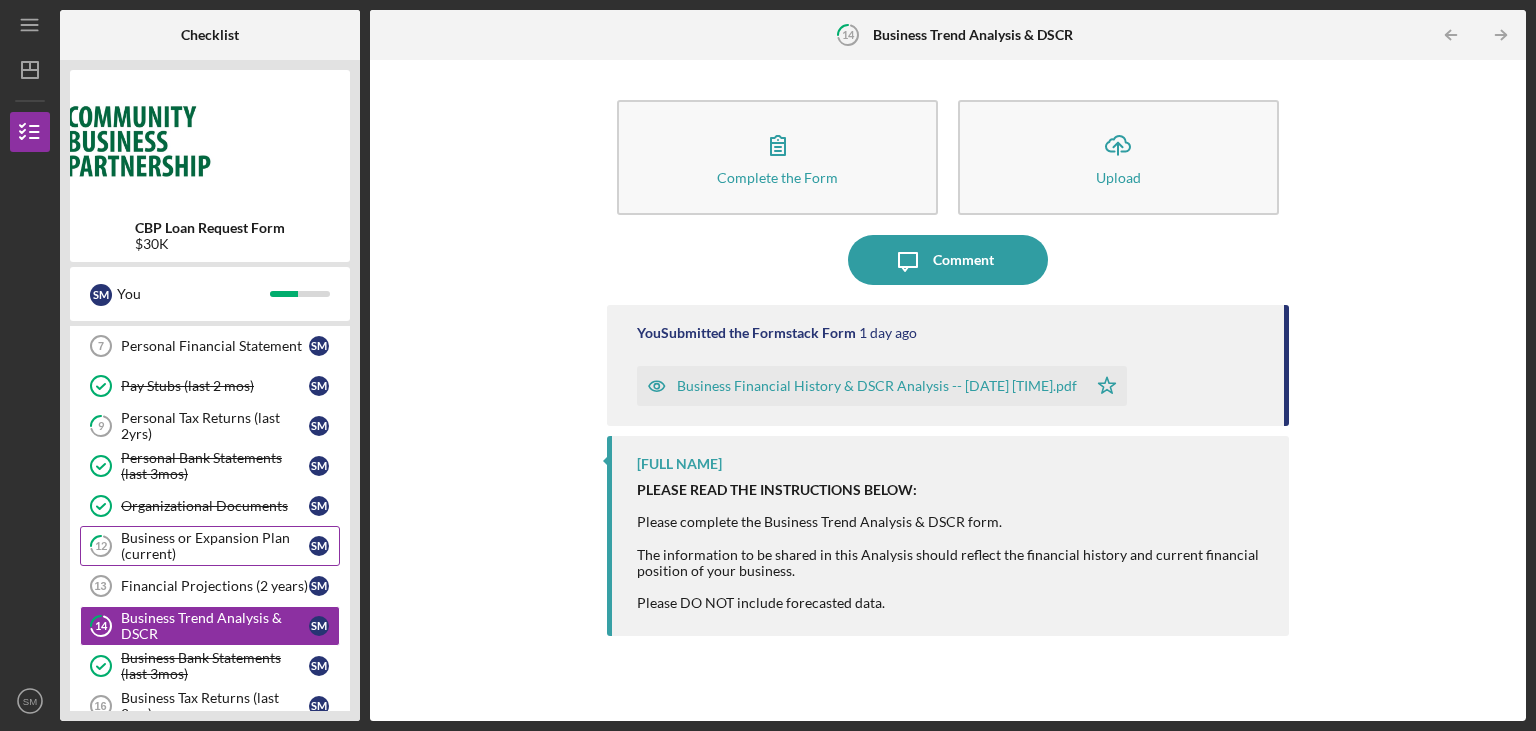 click on "Business  or Expansion Plan (current)" at bounding box center [215, 546] 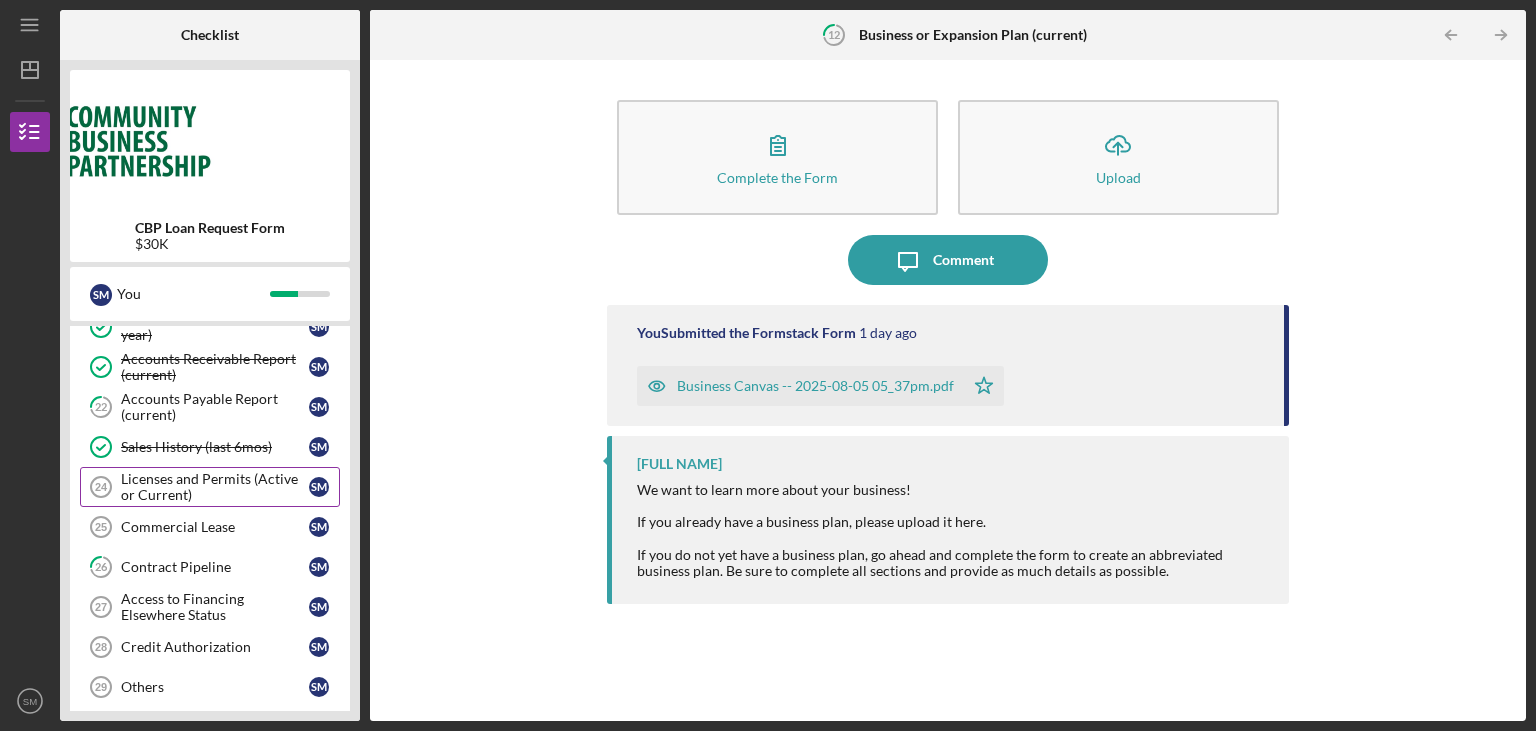 scroll, scrollTop: 604, scrollLeft: 0, axis: vertical 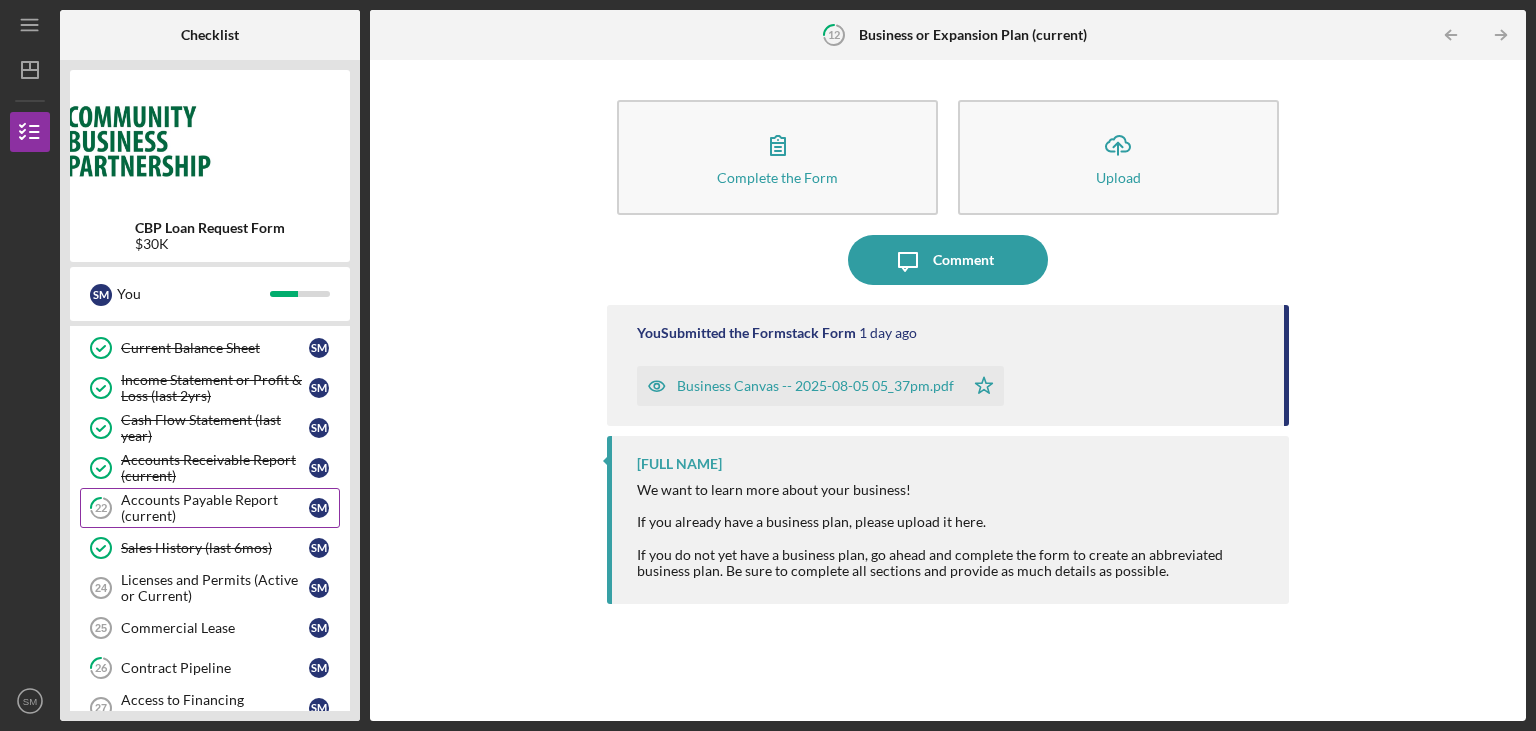 click on "Accounts Payable Report (current)" at bounding box center [215, 508] 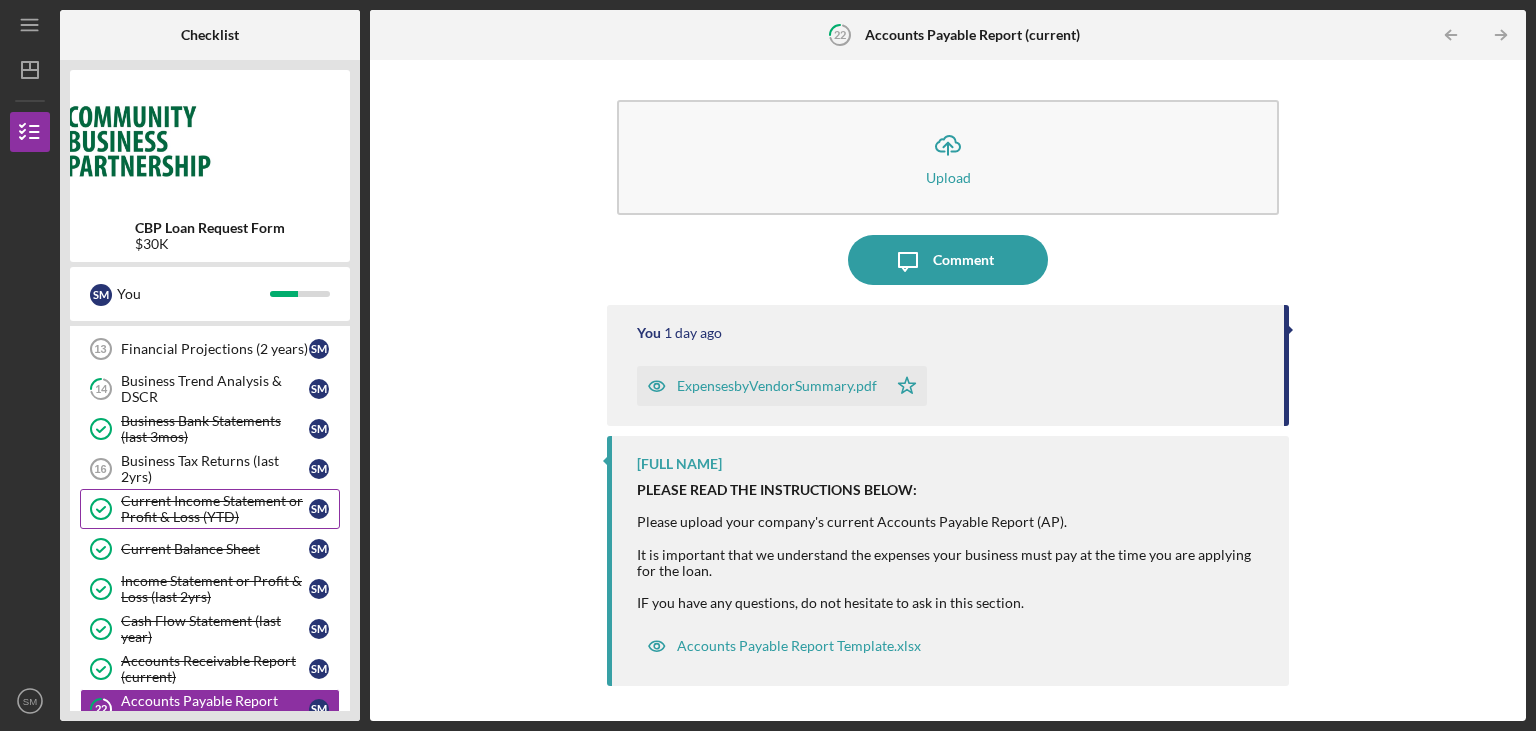 scroll, scrollTop: 302, scrollLeft: 0, axis: vertical 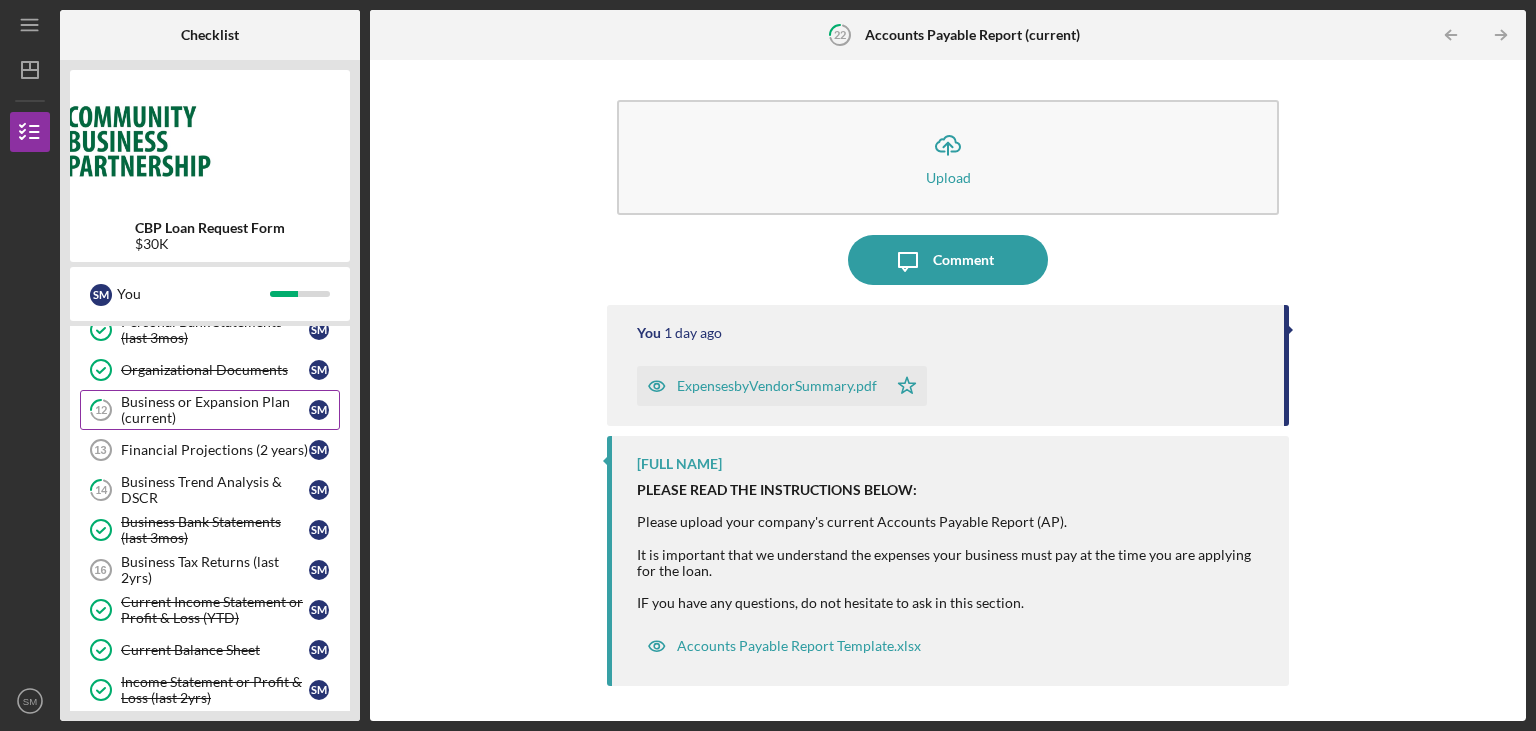 click on "Business  or Expansion Plan (current)" at bounding box center [215, 410] 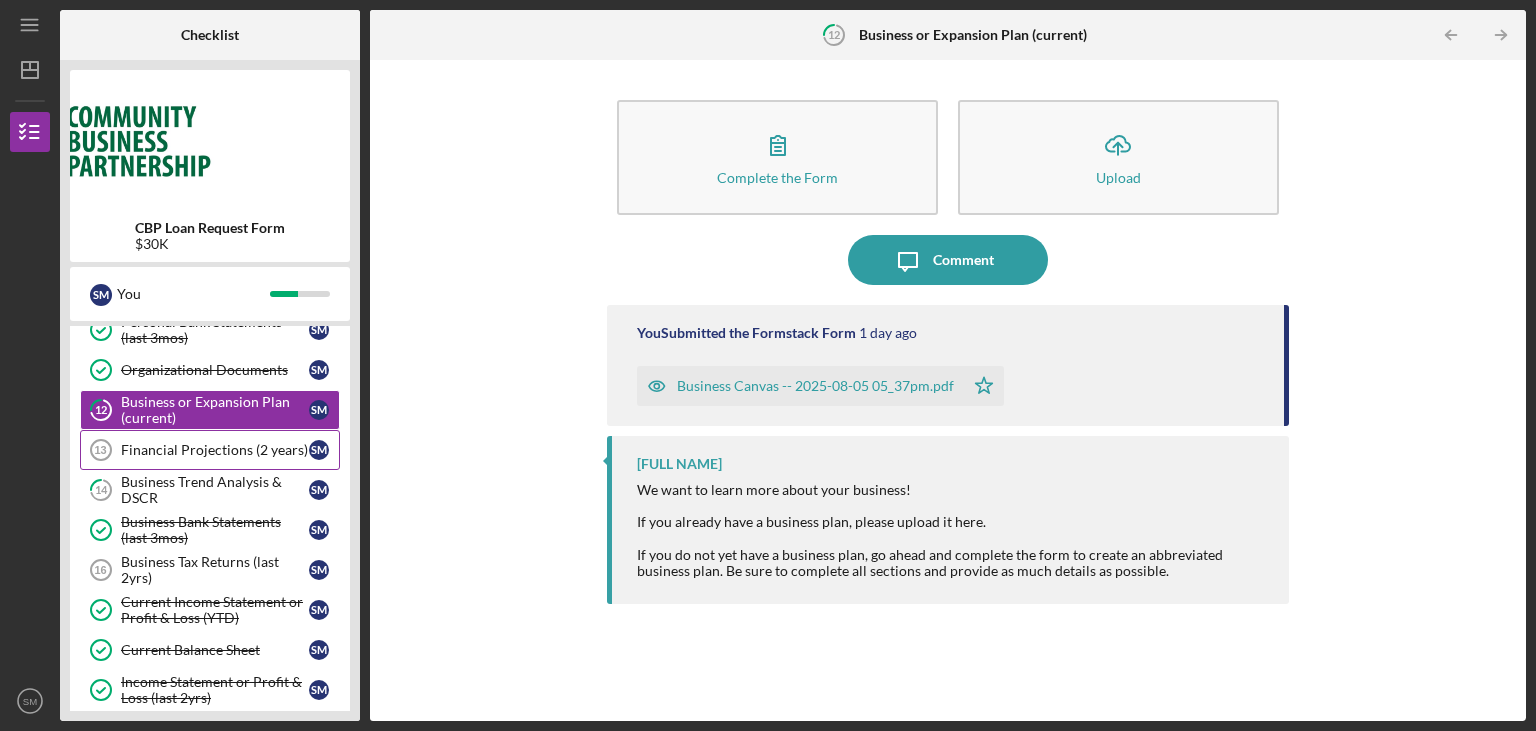 click on "Financial Projections (2 years) [NUMBER] Financial Projections (2 years) S M" at bounding box center [210, 450] 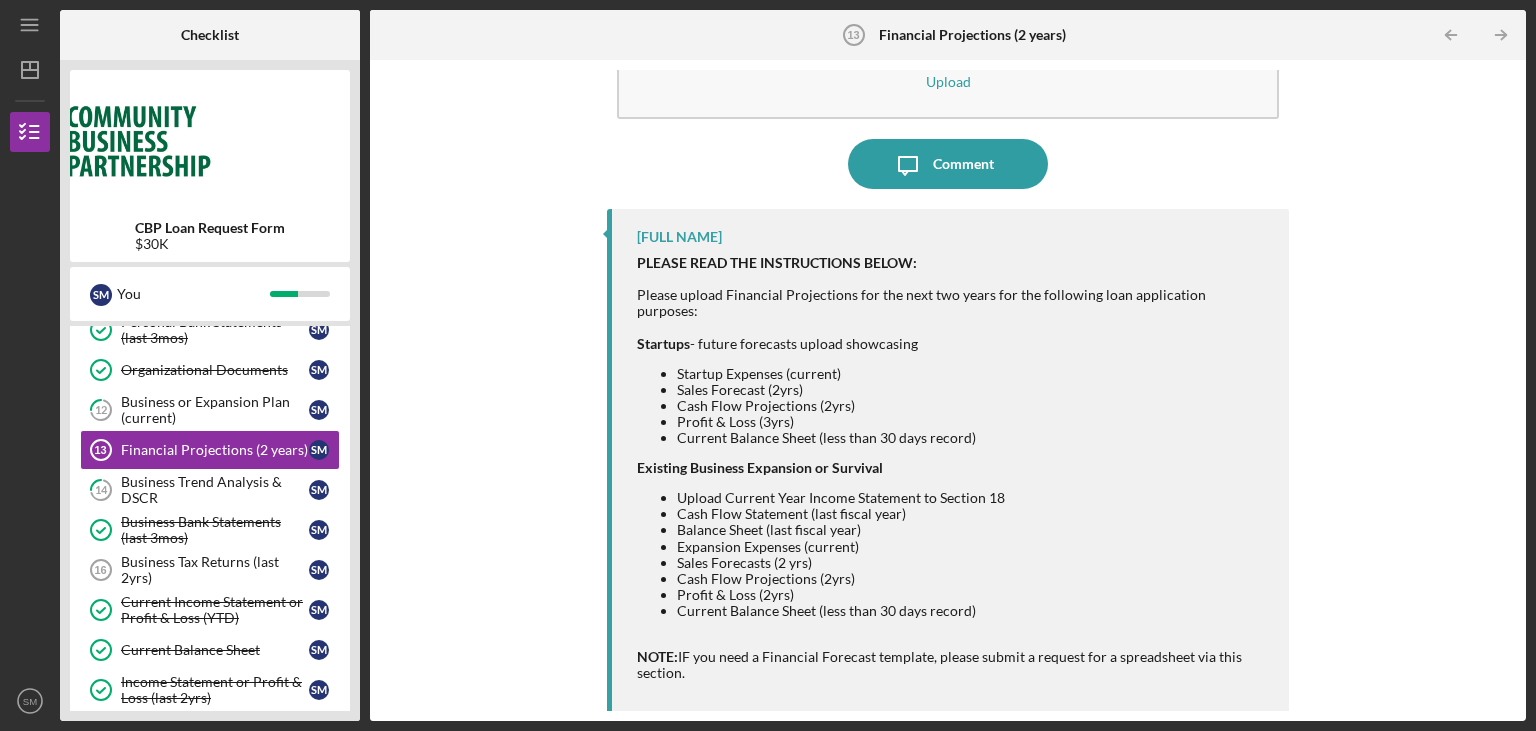 scroll, scrollTop: 141, scrollLeft: 0, axis: vertical 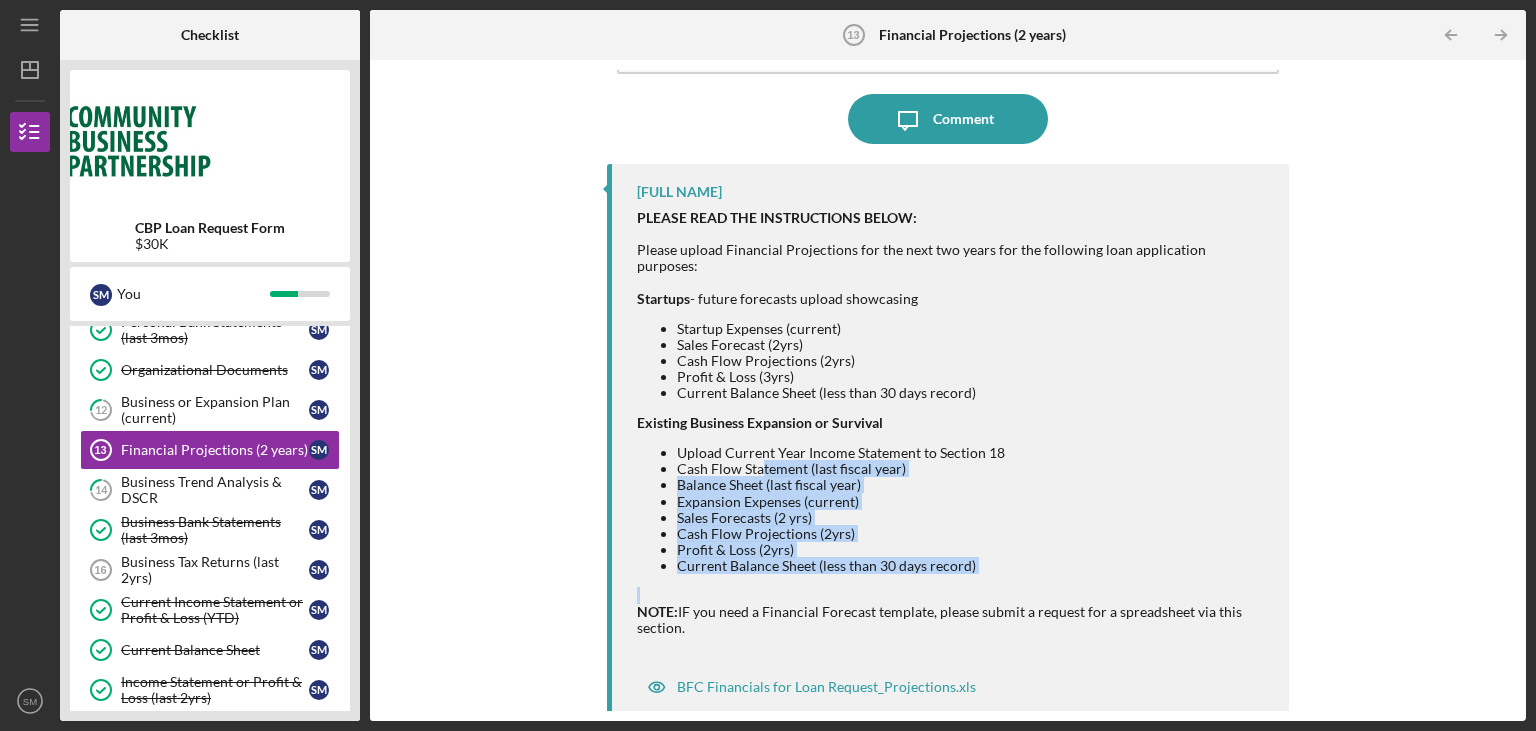 drag, startPoint x: 773, startPoint y: 470, endPoint x: 806, endPoint y: 569, distance: 104.35516 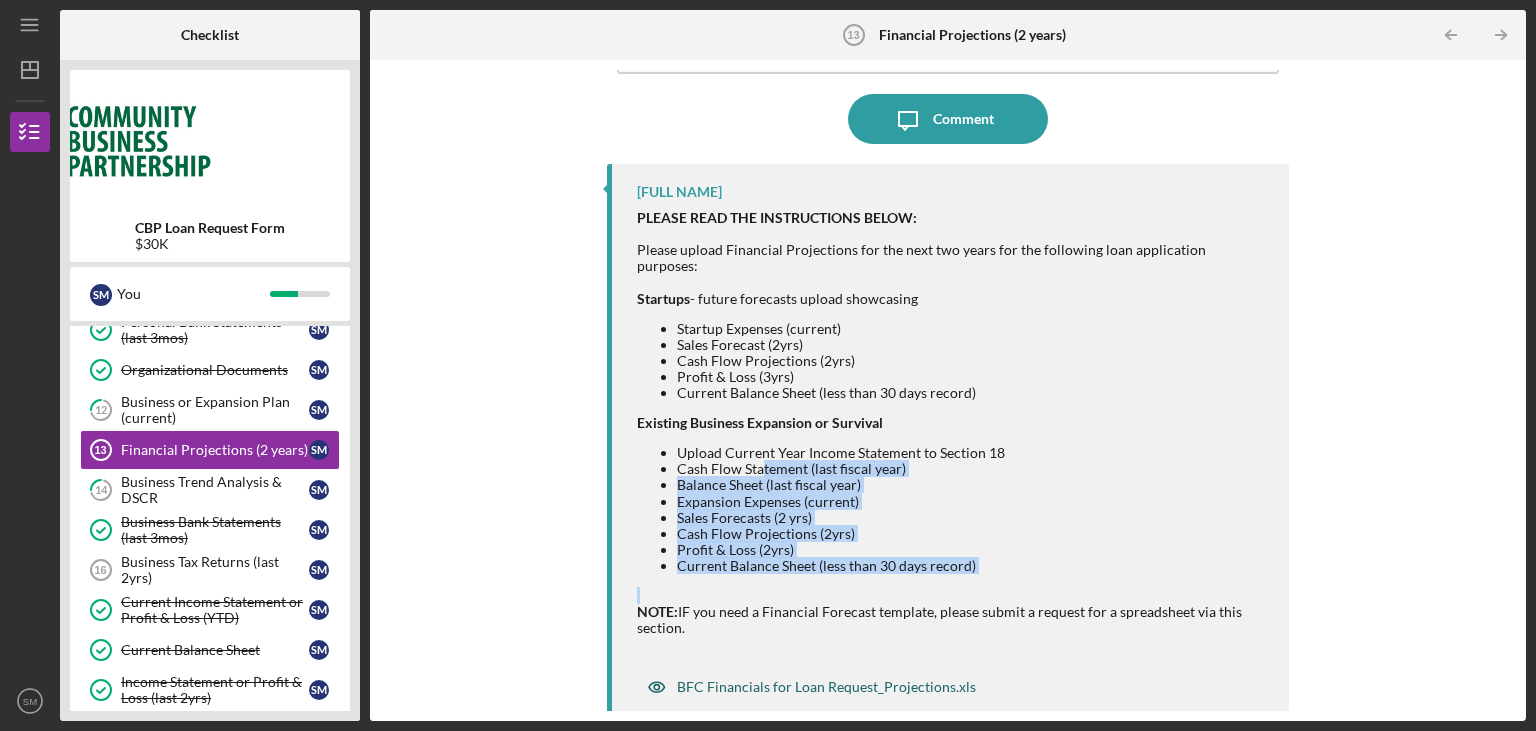 click on "BFC Financials for Loan Request_Projections.xls" at bounding box center [826, 687] 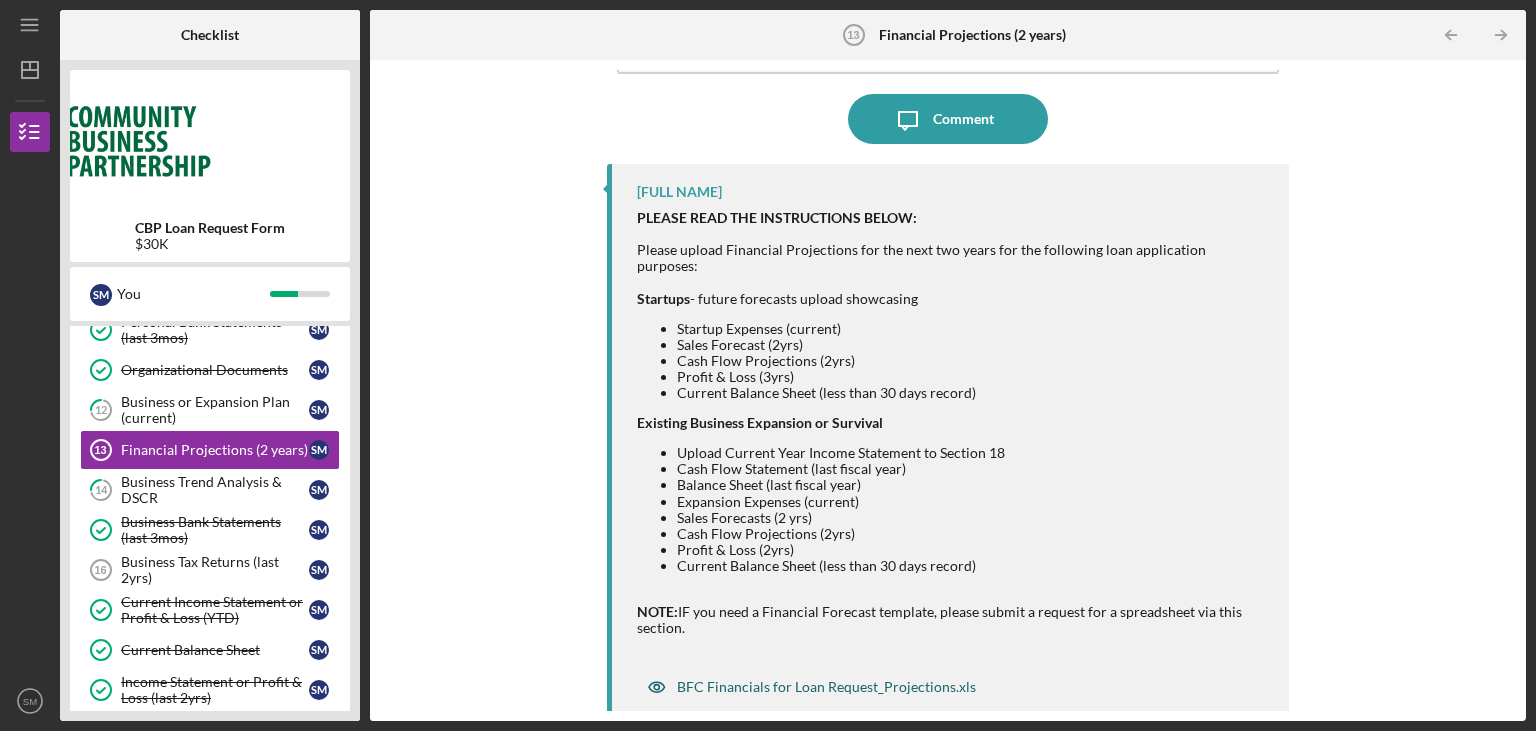 scroll, scrollTop: 0, scrollLeft: 0, axis: both 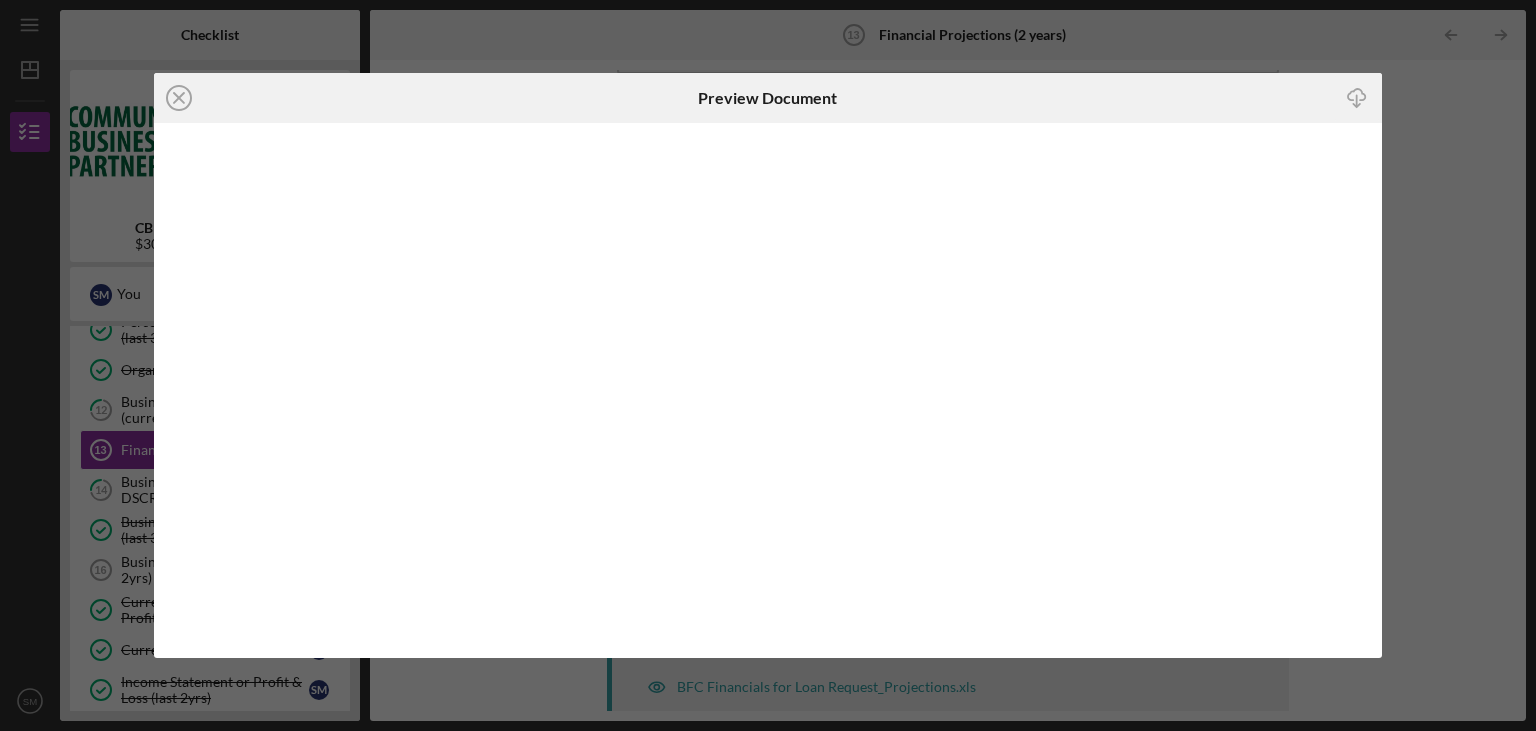 click on "Icon/Close Preview Document Icon/Download" at bounding box center [768, 365] 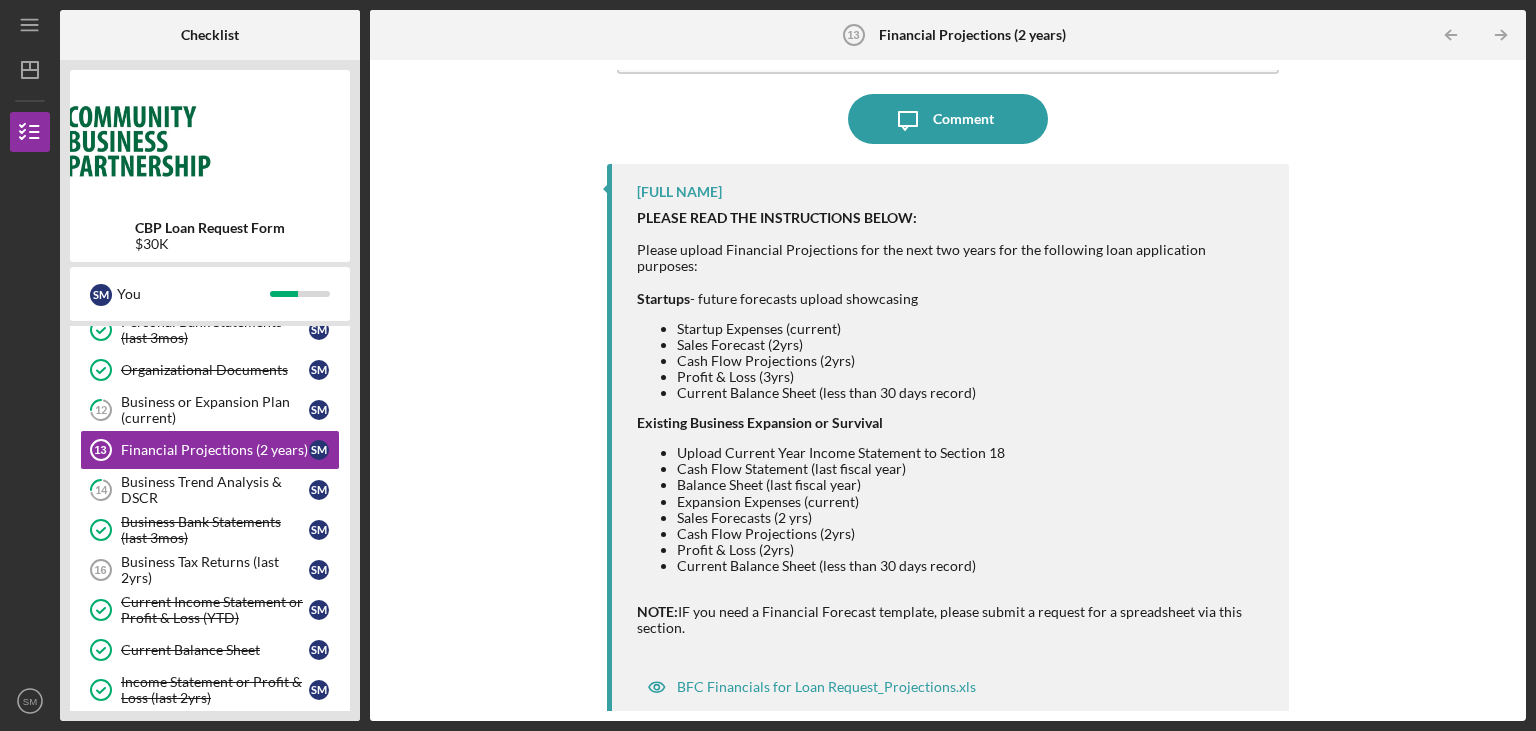 scroll, scrollTop: 0, scrollLeft: 0, axis: both 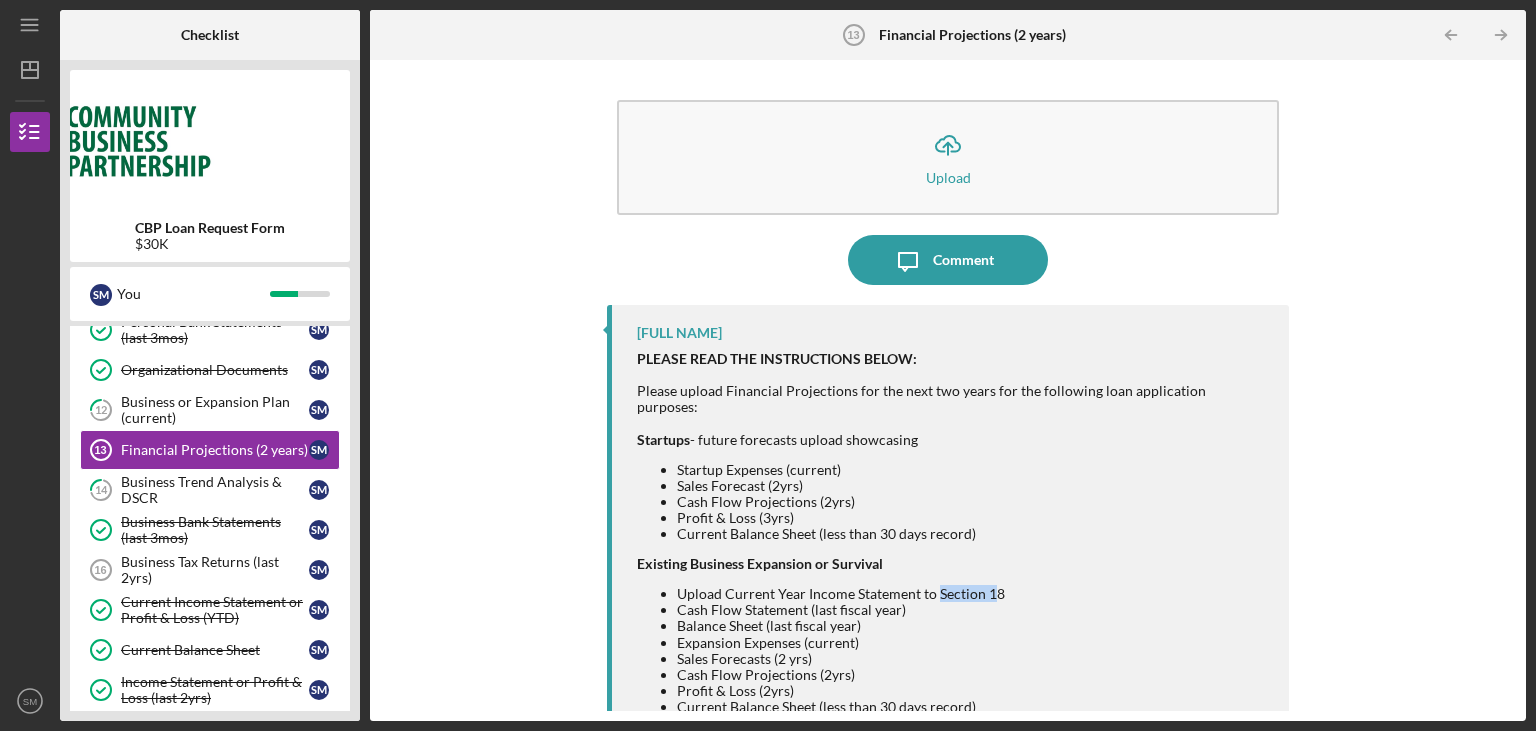 drag, startPoint x: 937, startPoint y: 574, endPoint x: 990, endPoint y: 582, distance: 53.600372 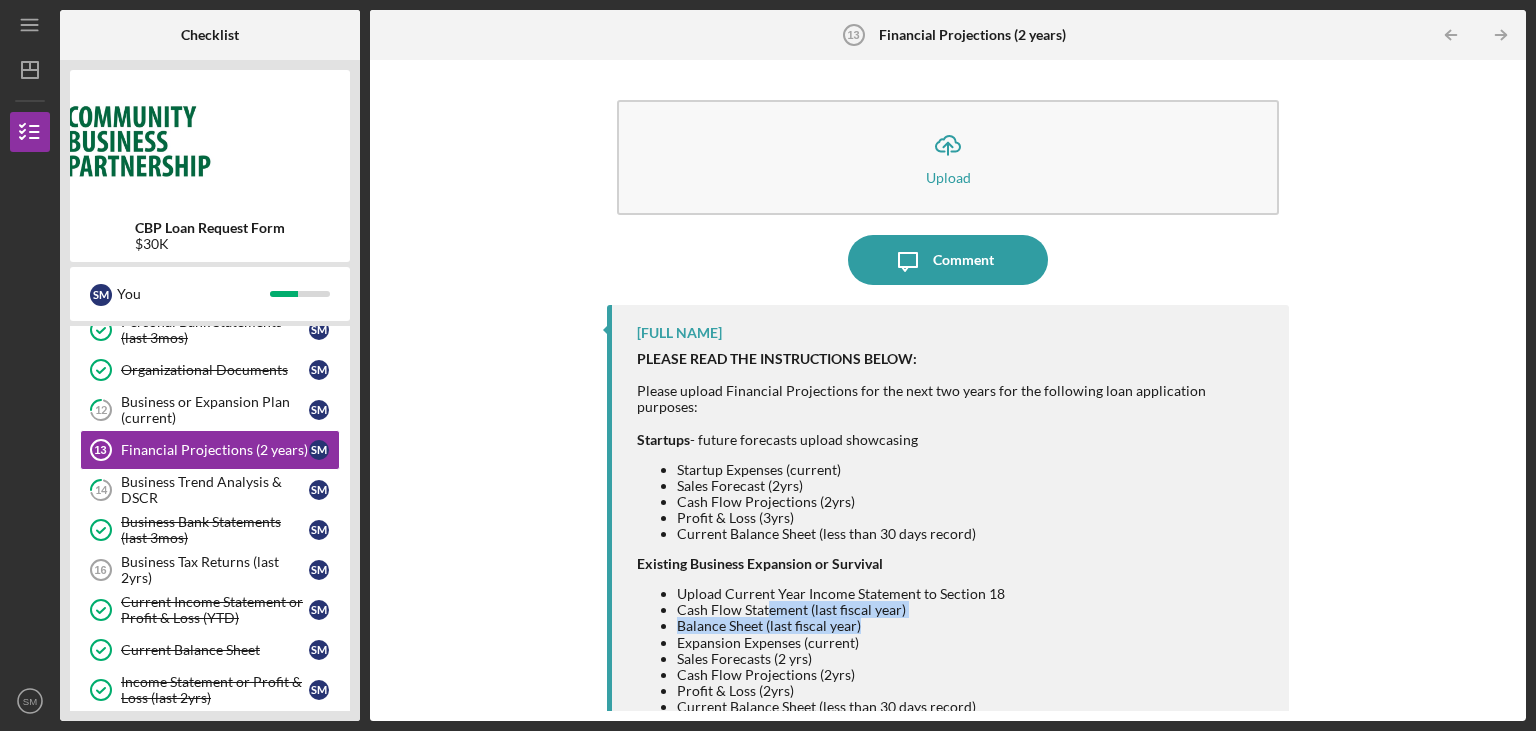 drag, startPoint x: 770, startPoint y: 595, endPoint x: 879, endPoint y: 614, distance: 110.64357 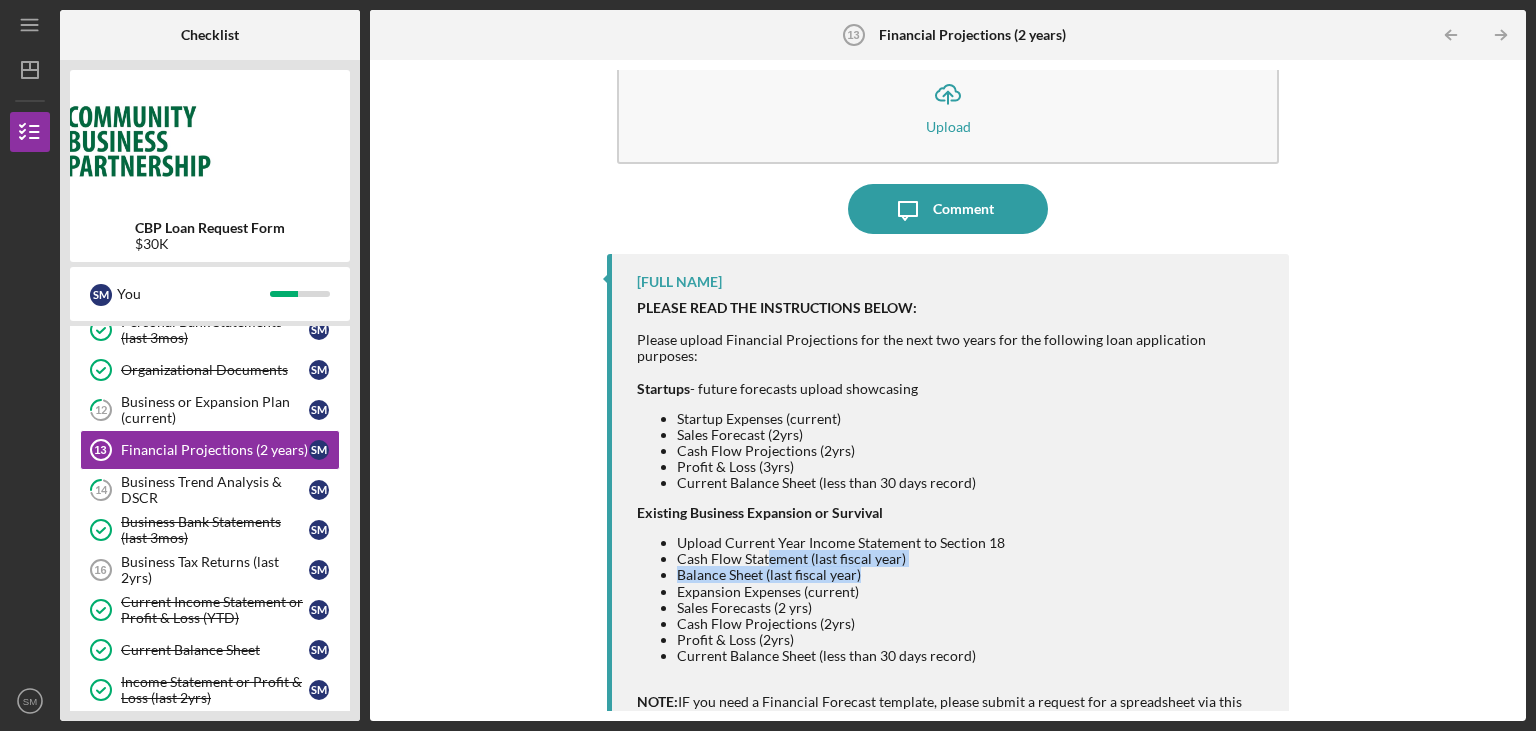 scroll, scrollTop: 100, scrollLeft: 0, axis: vertical 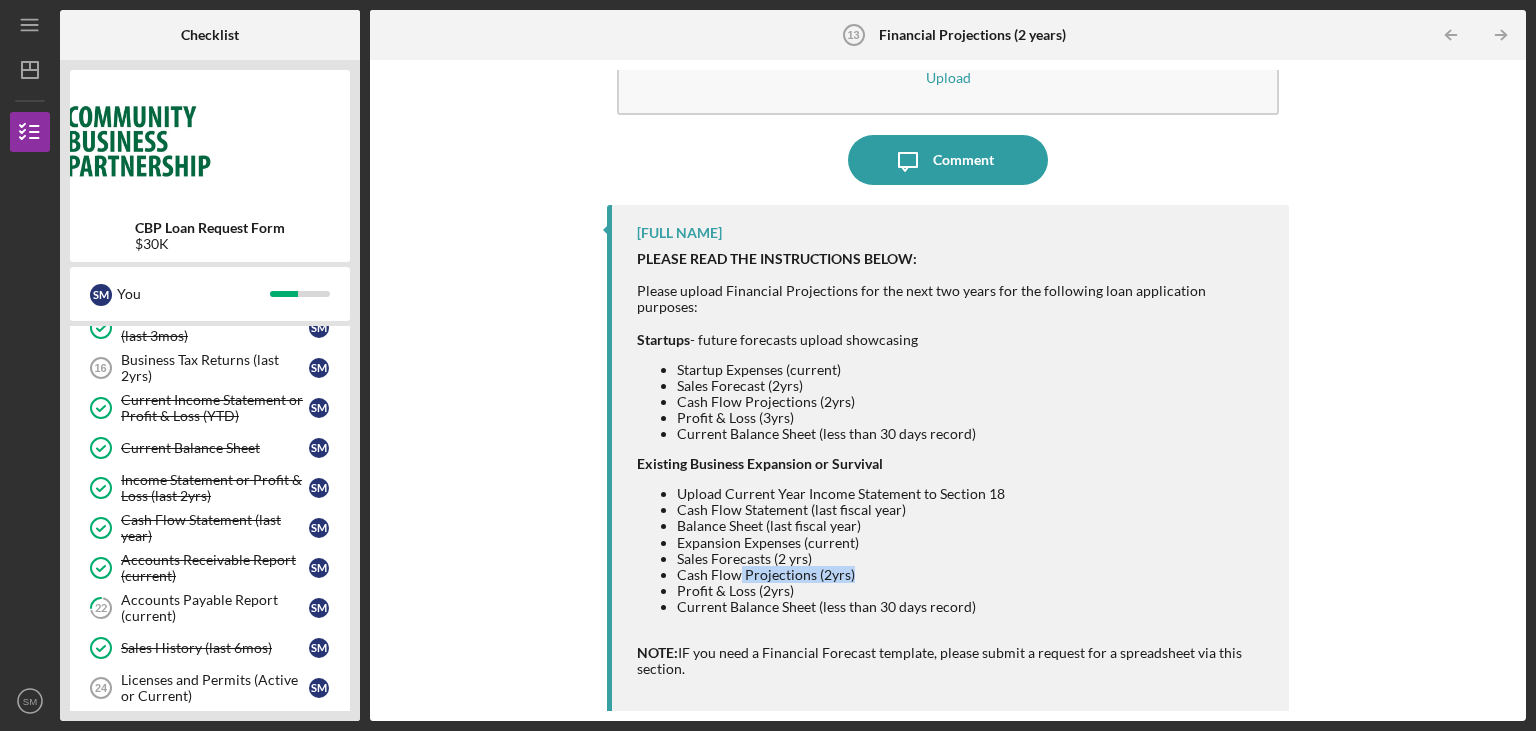 drag, startPoint x: 750, startPoint y: 553, endPoint x: 869, endPoint y: 562, distance: 119.33985 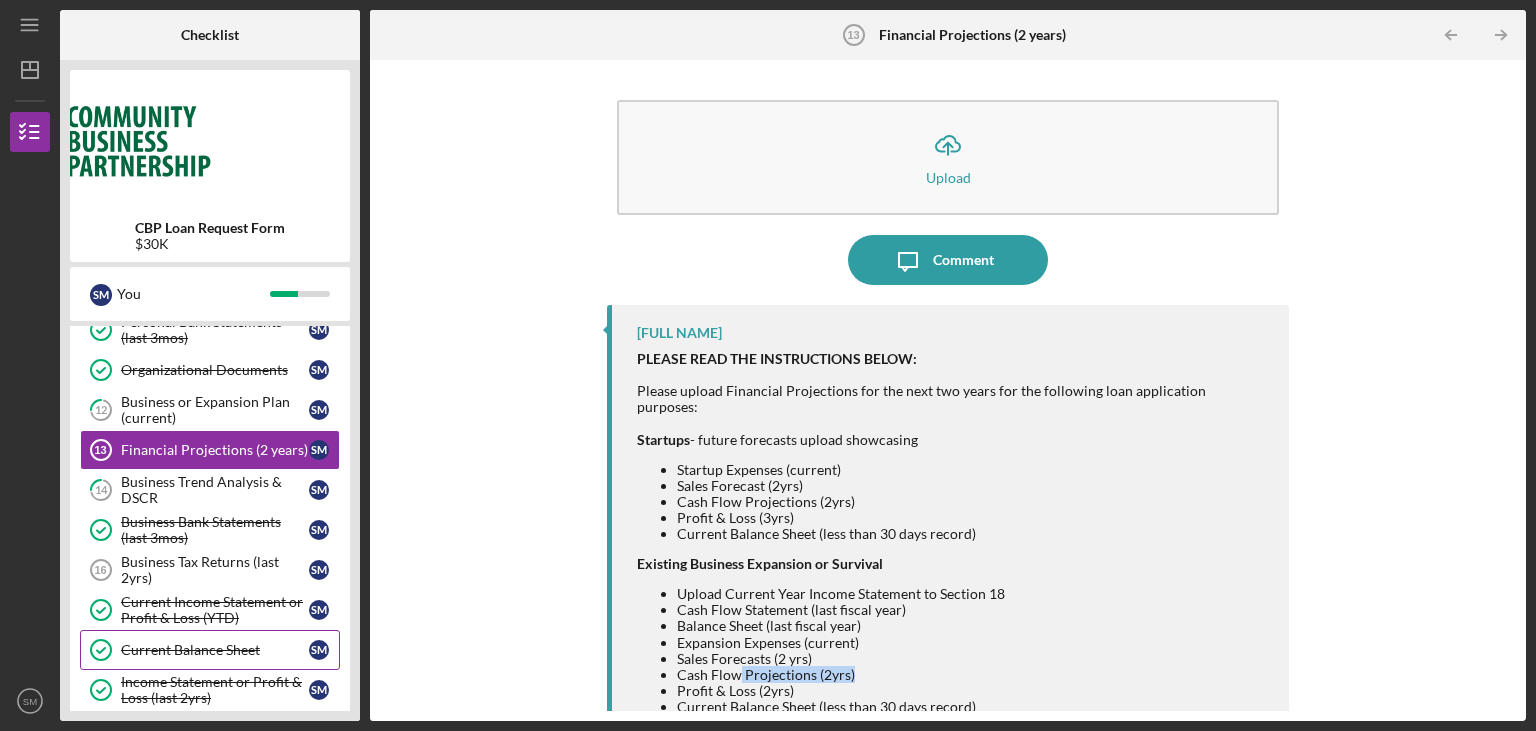 scroll, scrollTop: 201, scrollLeft: 0, axis: vertical 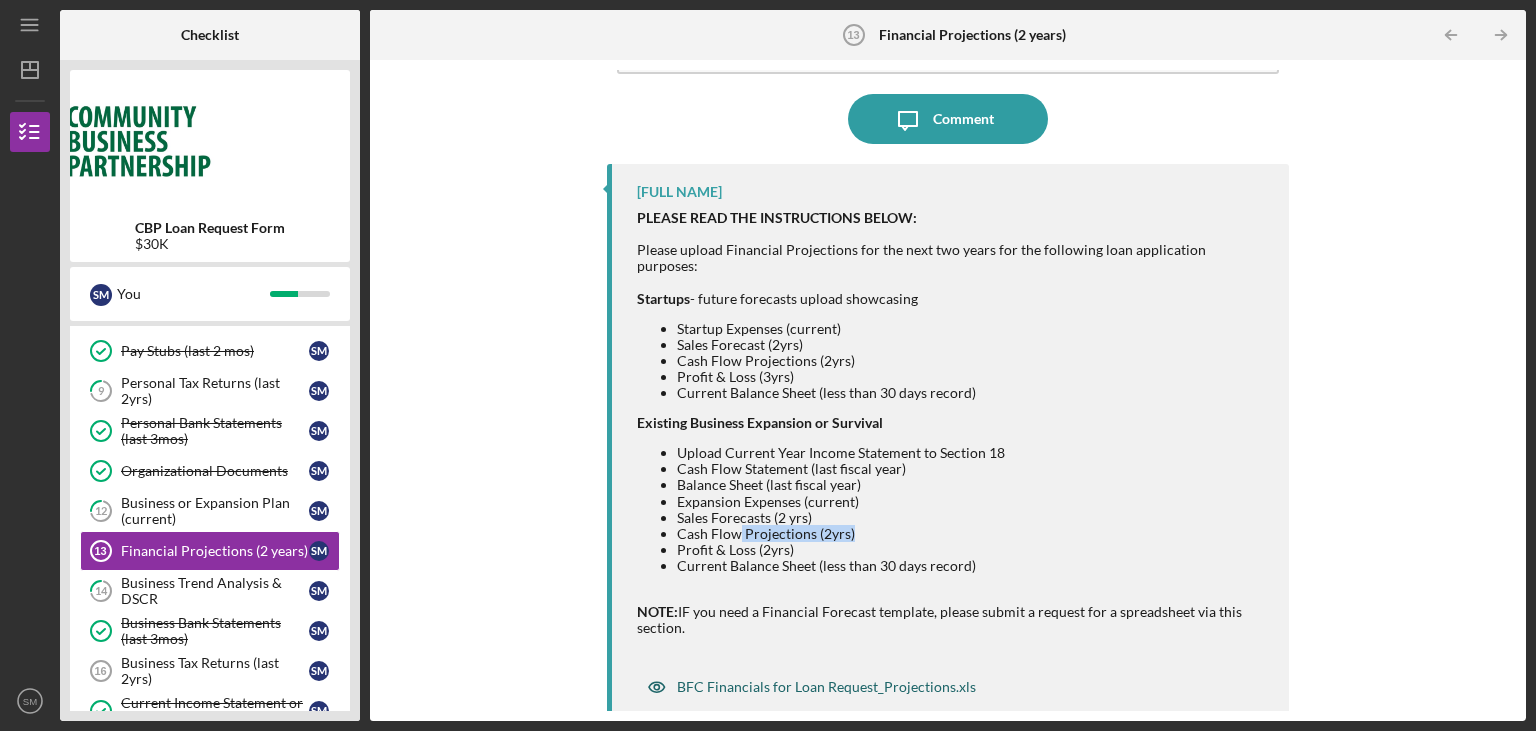 click on "BFC Financials for Loan Request_Projections.xls" at bounding box center [826, 687] 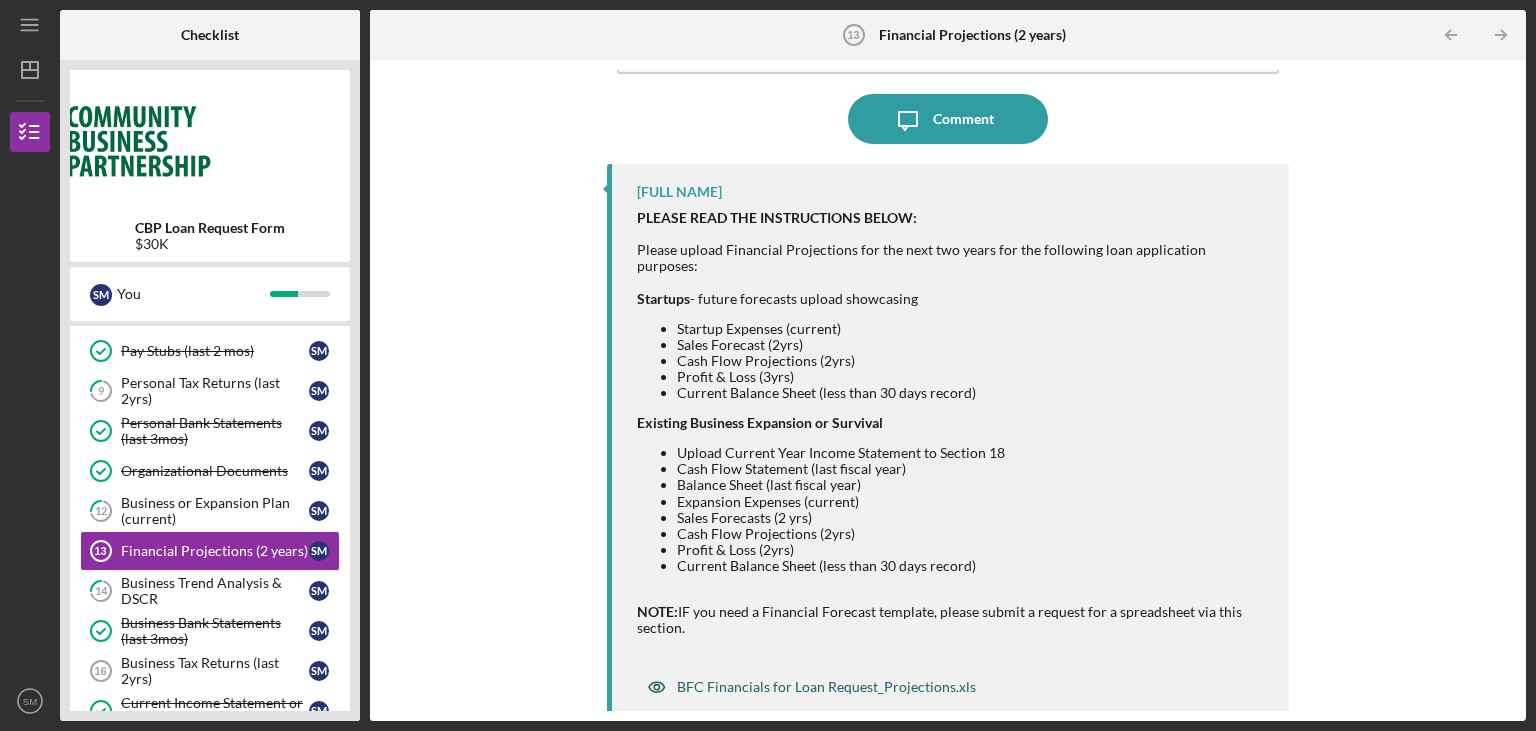 scroll, scrollTop: 0, scrollLeft: 0, axis: both 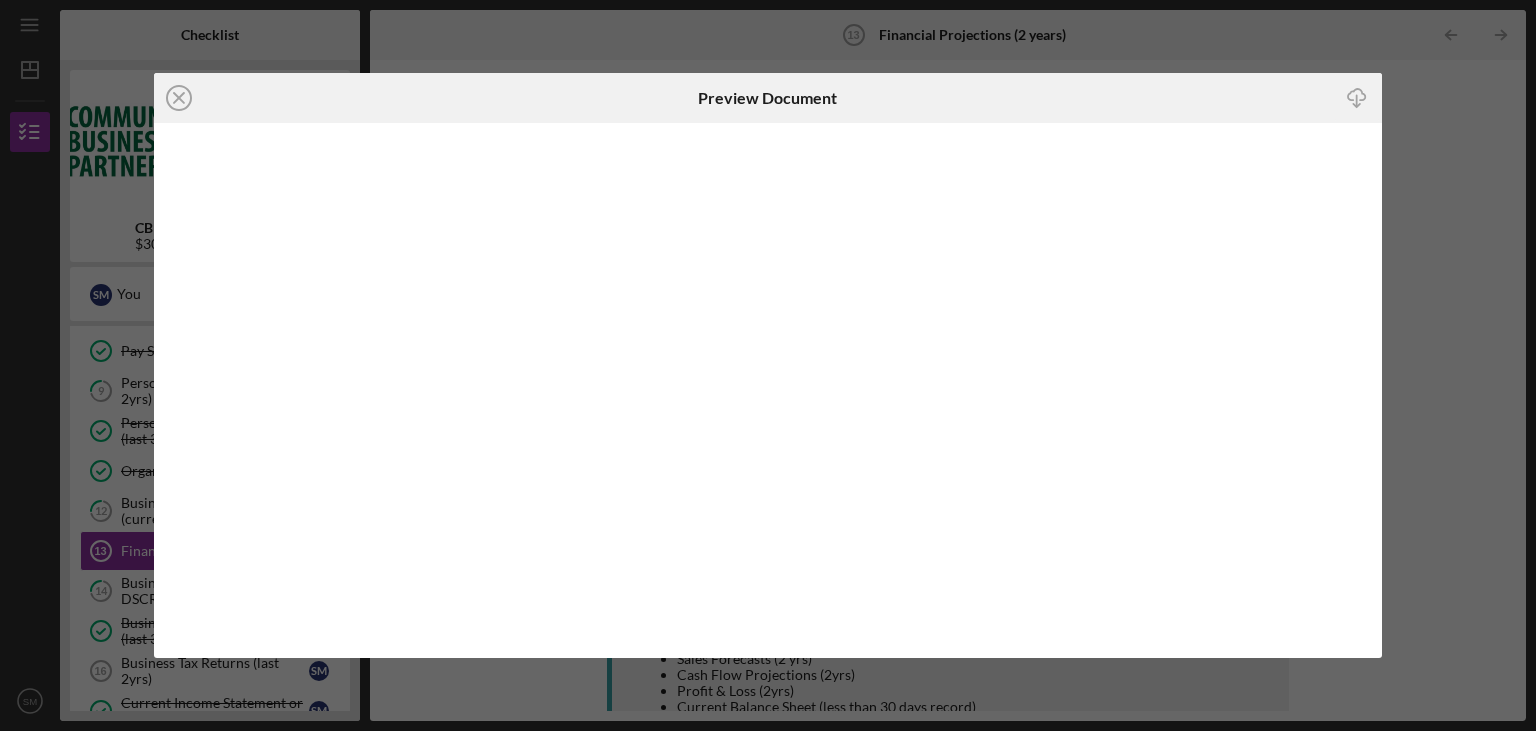 click on "Icon/Close Preview Document Icon/Download" at bounding box center [768, 365] 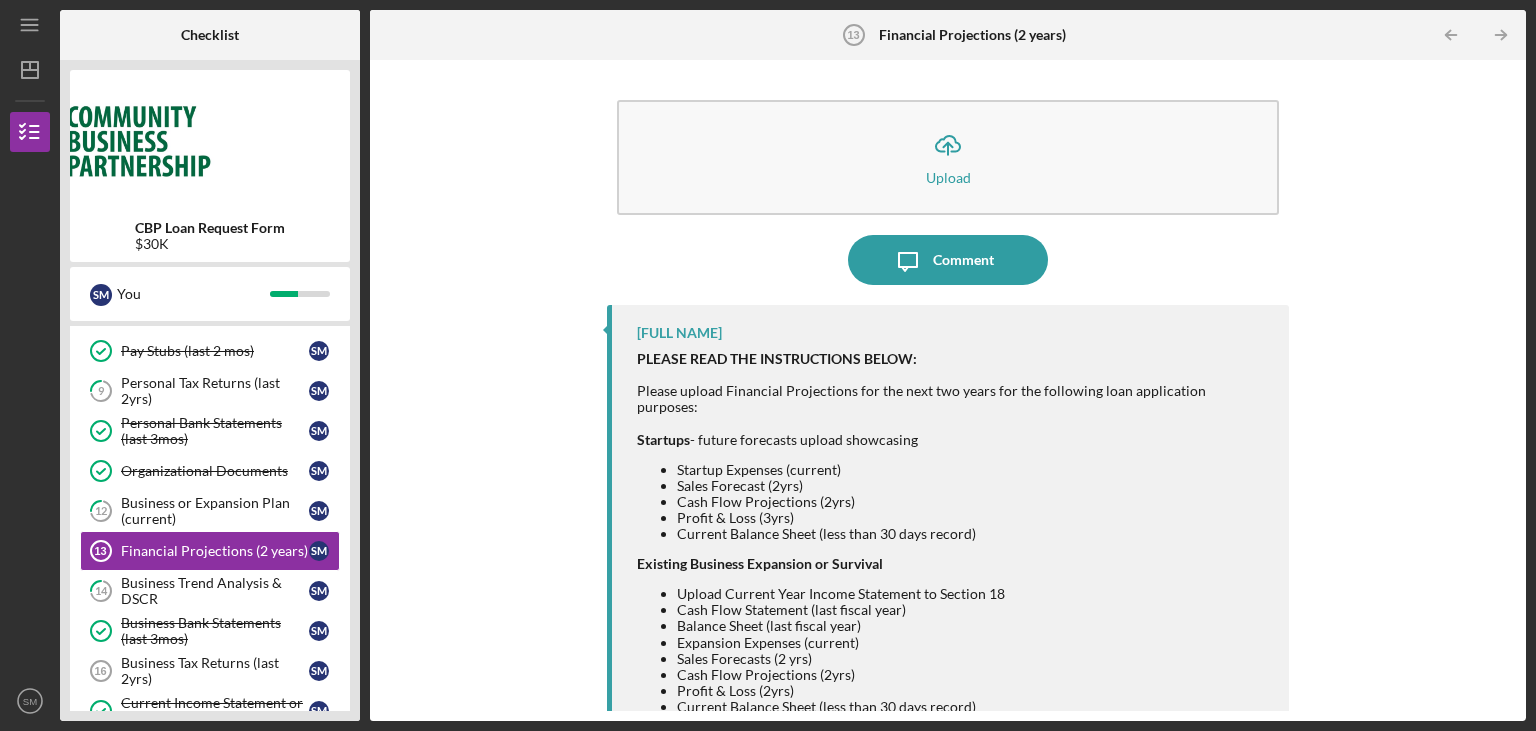 scroll, scrollTop: 0, scrollLeft: 0, axis: both 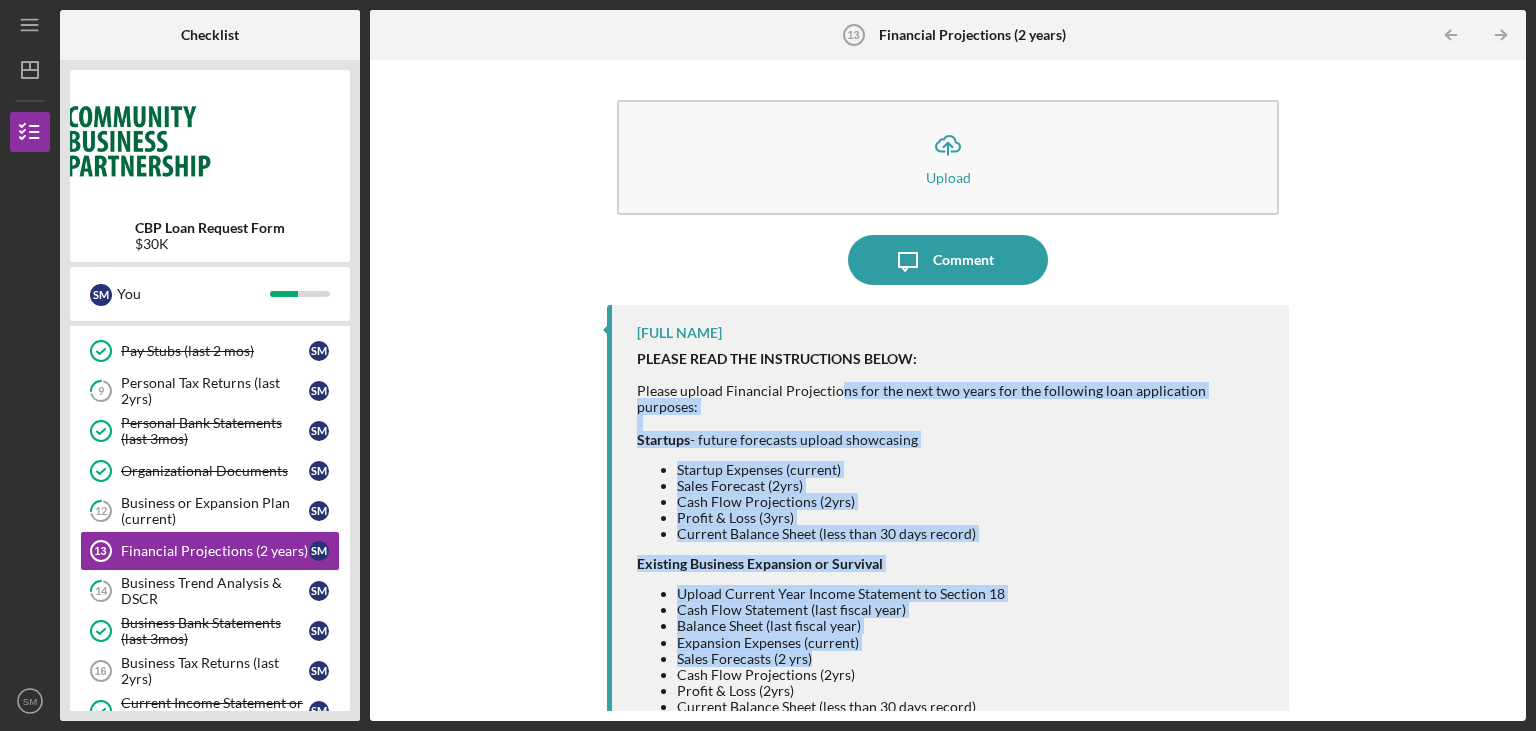 drag, startPoint x: 870, startPoint y: 393, endPoint x: 1194, endPoint y: 643, distance: 409.2383 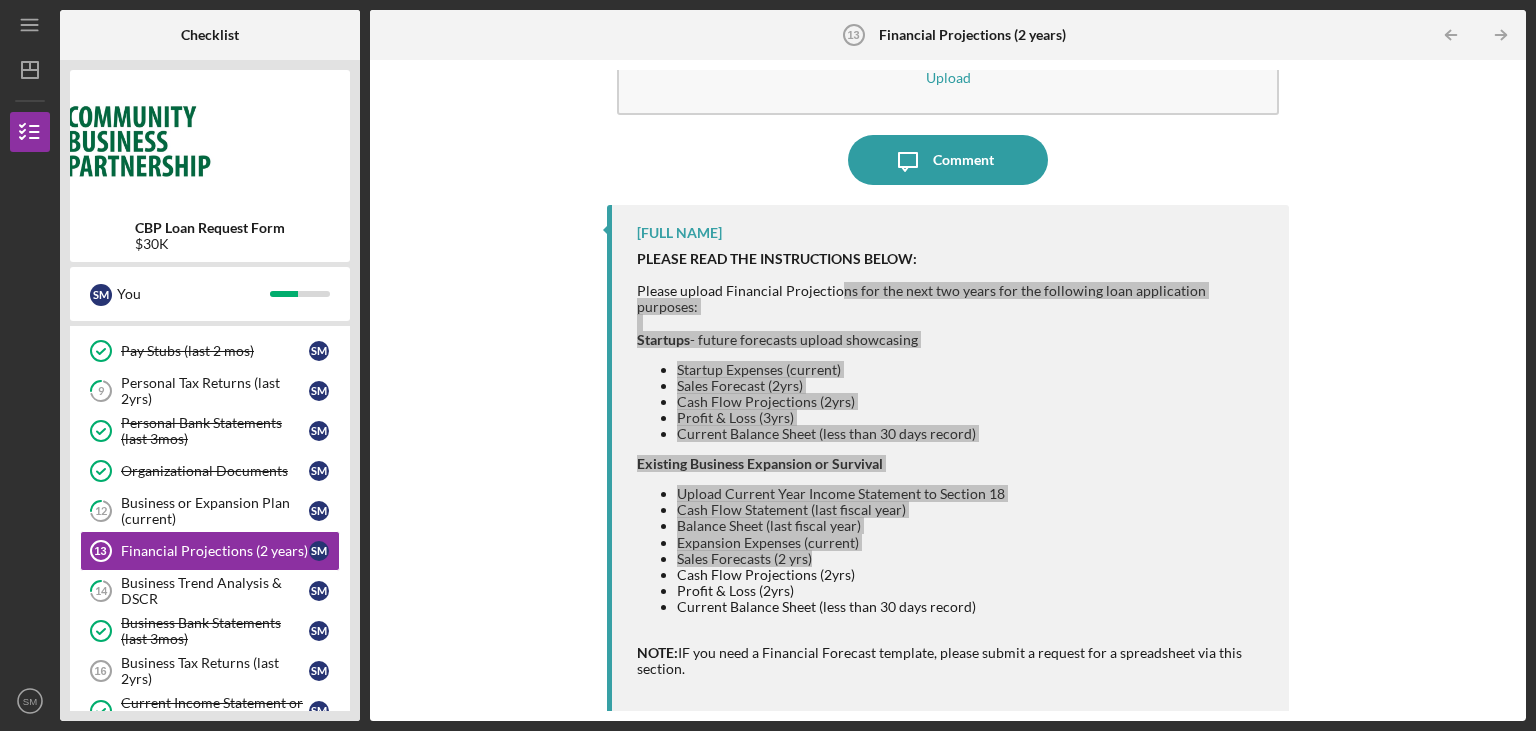 scroll, scrollTop: 100, scrollLeft: 0, axis: vertical 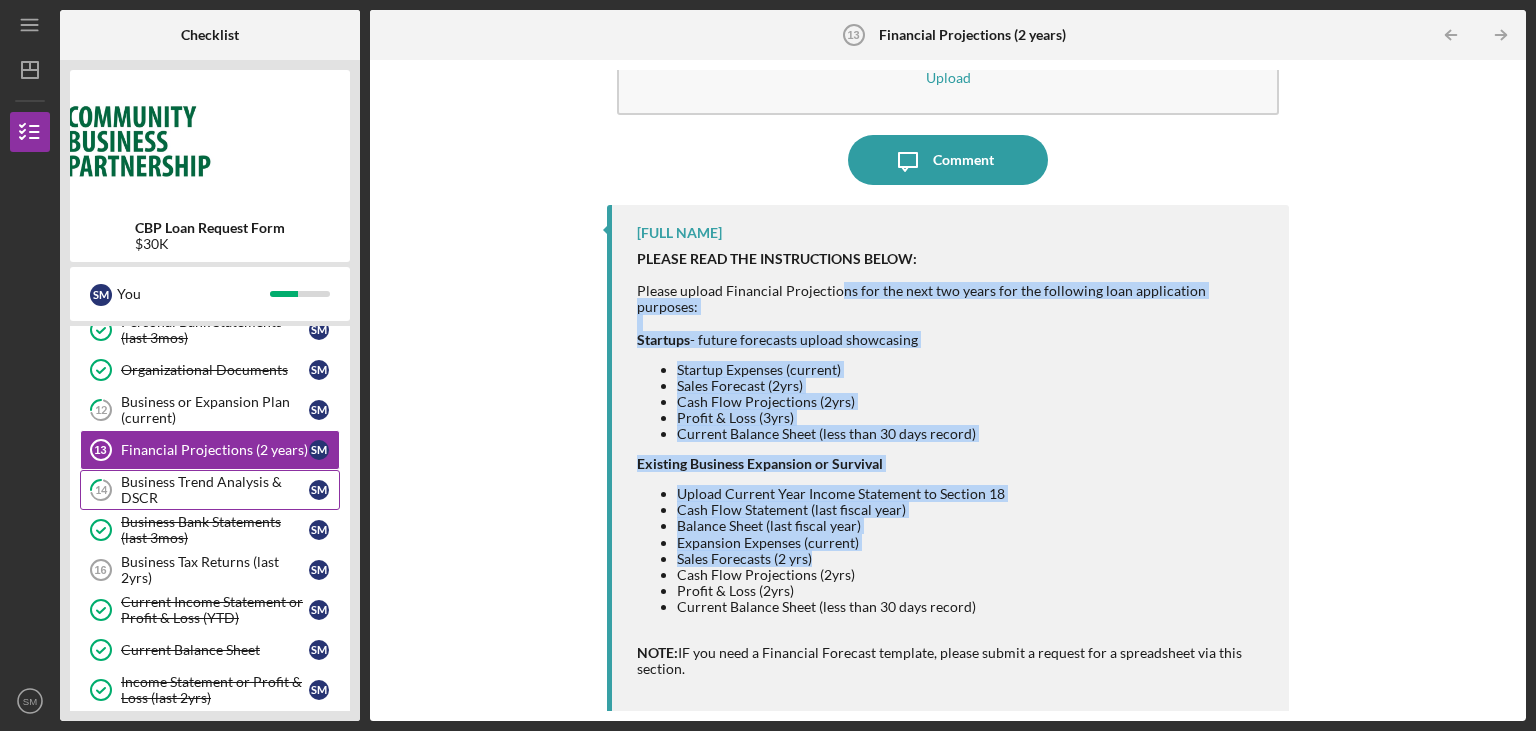 click on "Business Trend Analysis & DSCR" at bounding box center [215, 490] 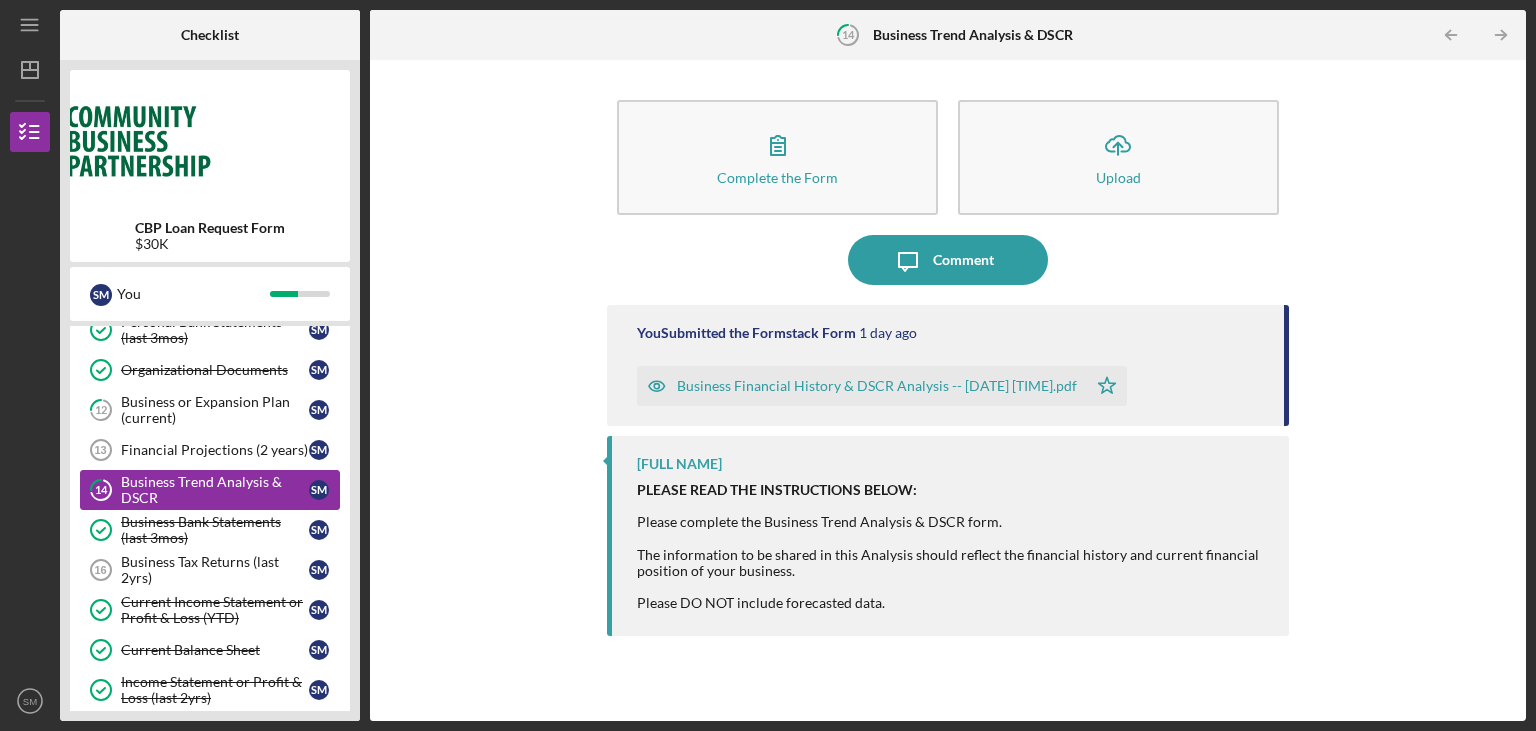 scroll, scrollTop: 0, scrollLeft: 0, axis: both 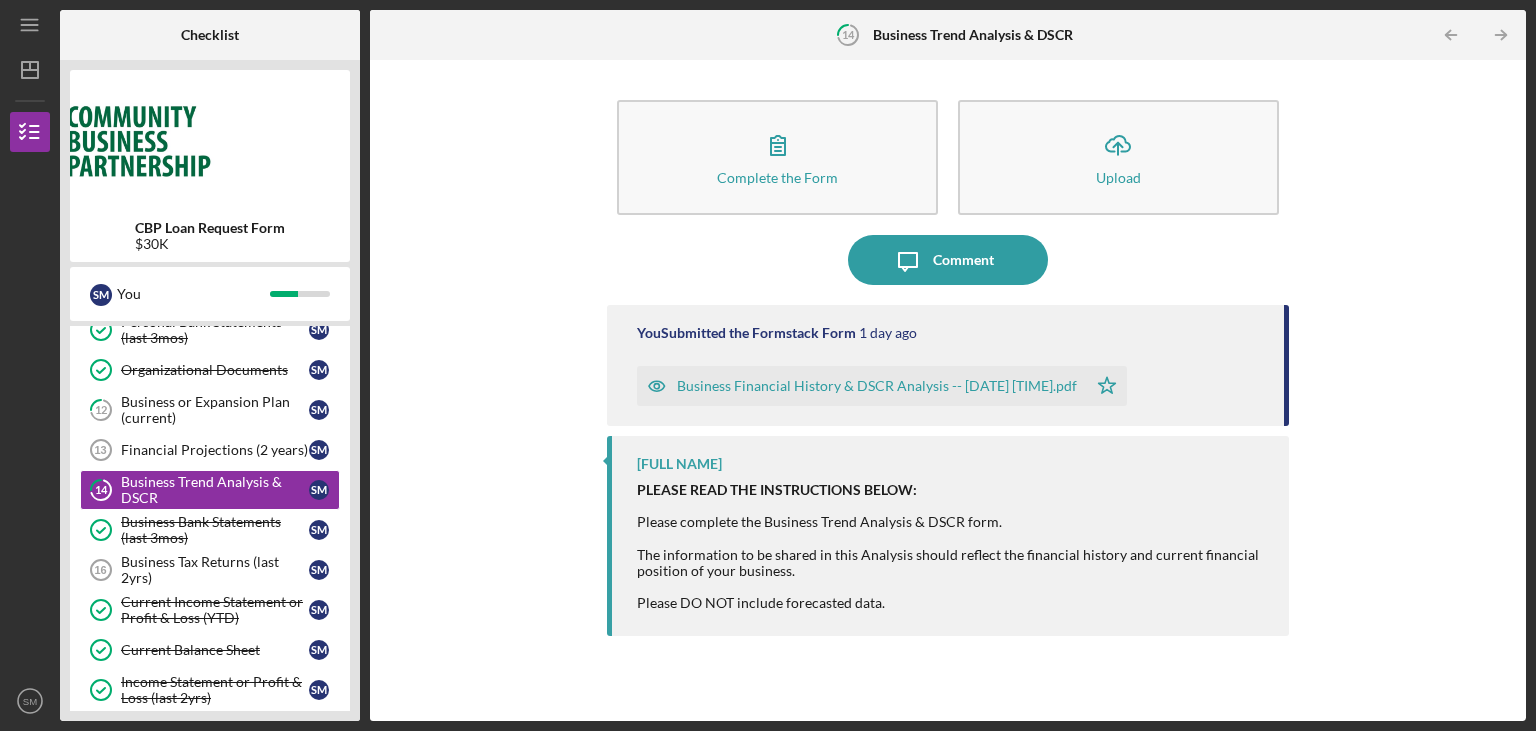 drag, startPoint x: 582, startPoint y: 560, endPoint x: 570, endPoint y: 562, distance: 12.165525 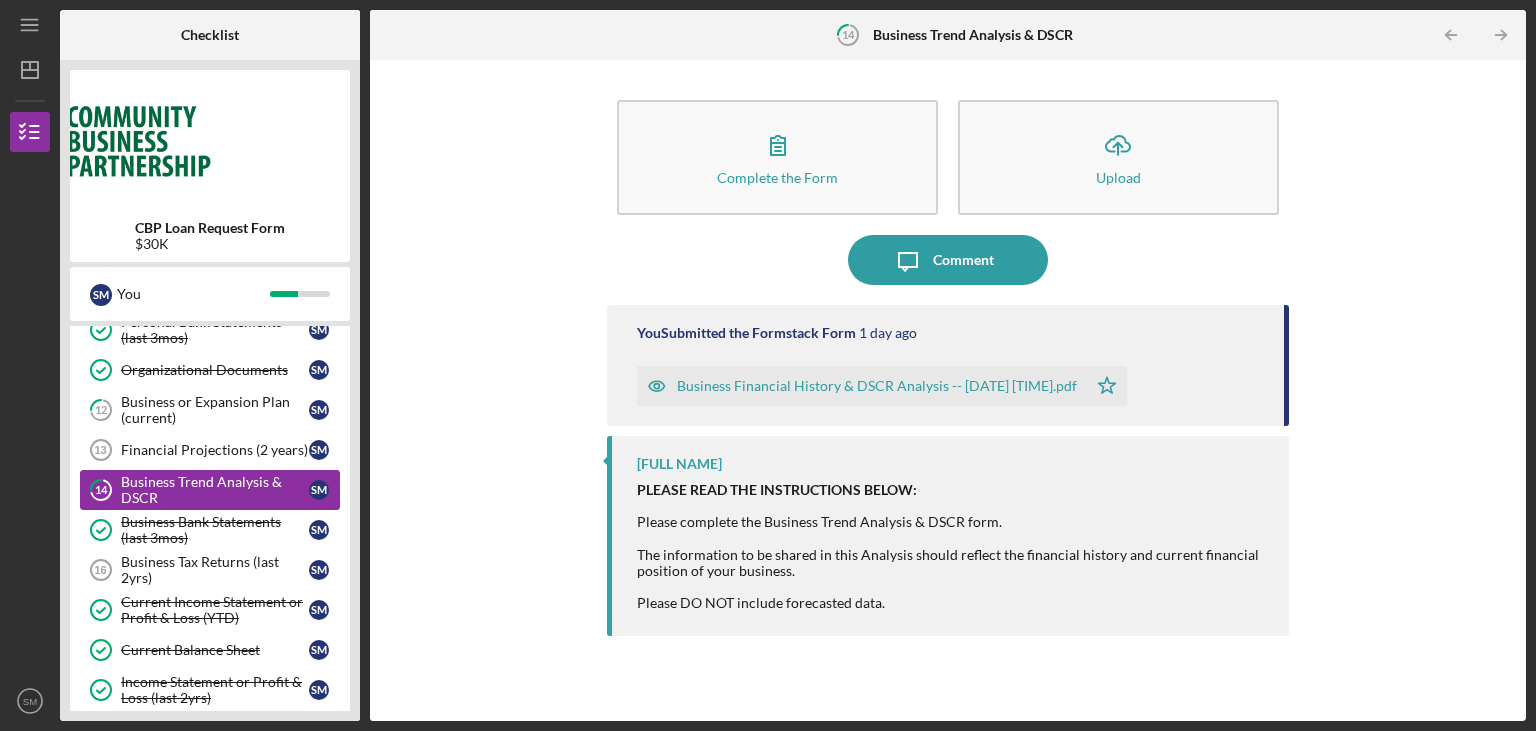 scroll, scrollTop: 403, scrollLeft: 0, axis: vertical 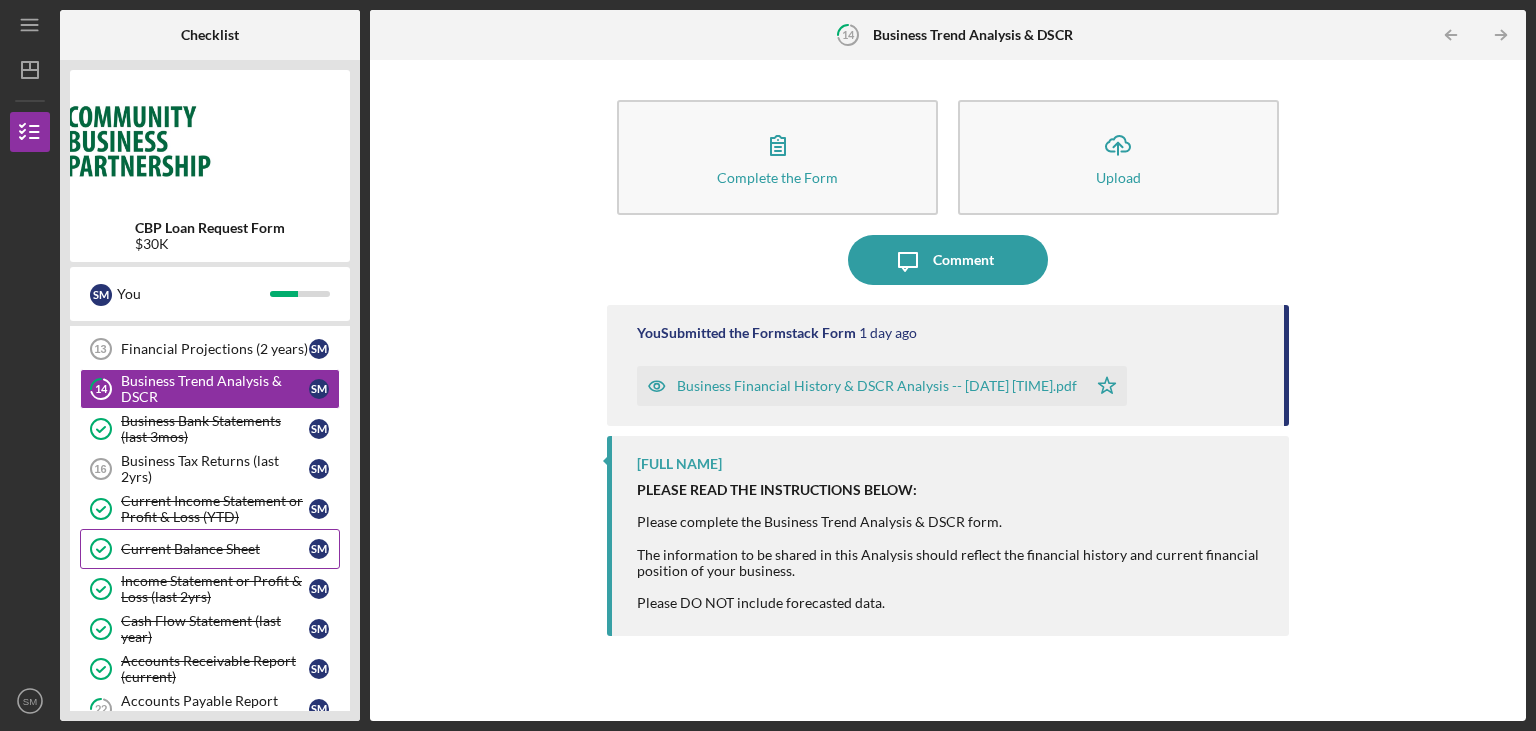 click on "Current Balance Sheet" at bounding box center (215, 549) 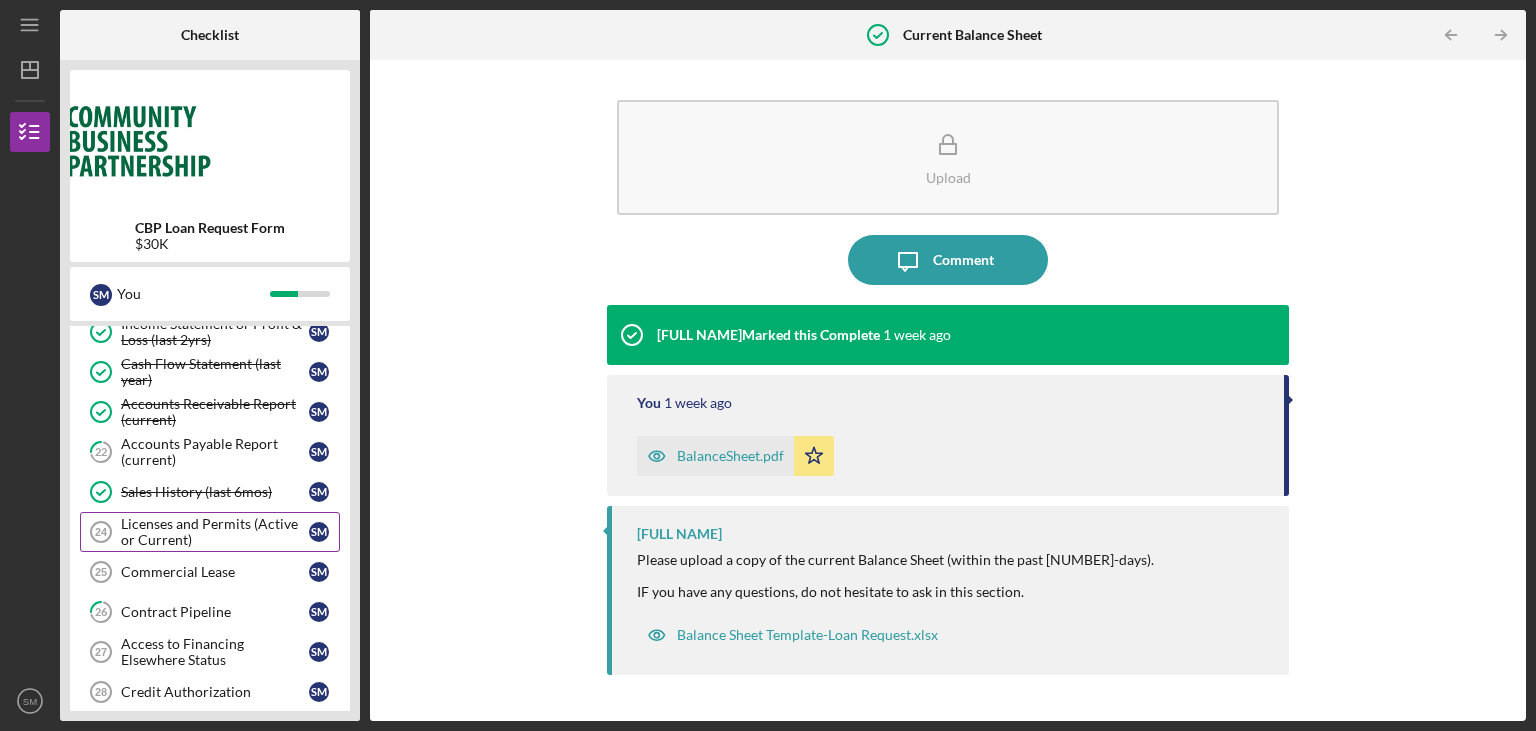 scroll, scrollTop: 705, scrollLeft: 0, axis: vertical 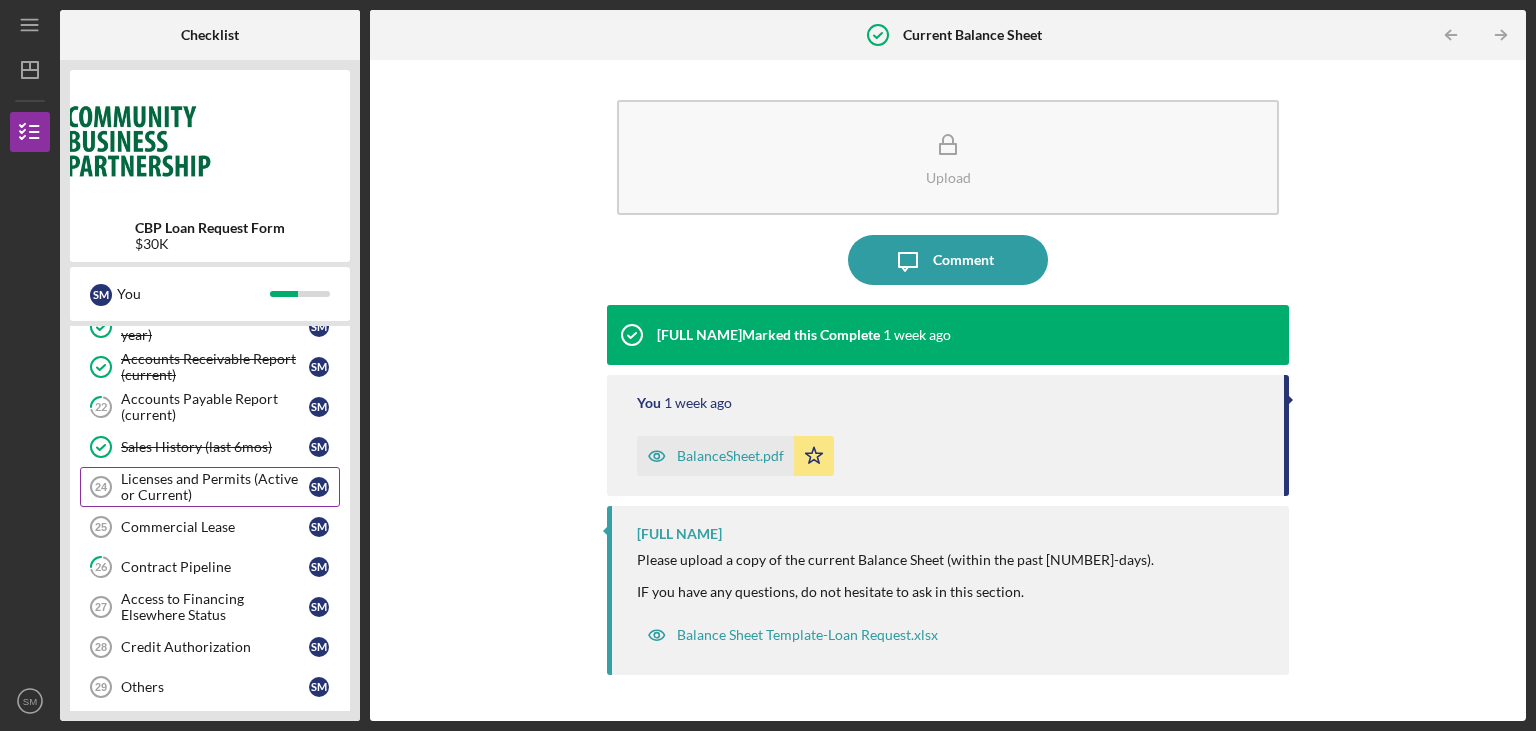 click on "Licenses and Permits (Active or Current)" at bounding box center [215, 487] 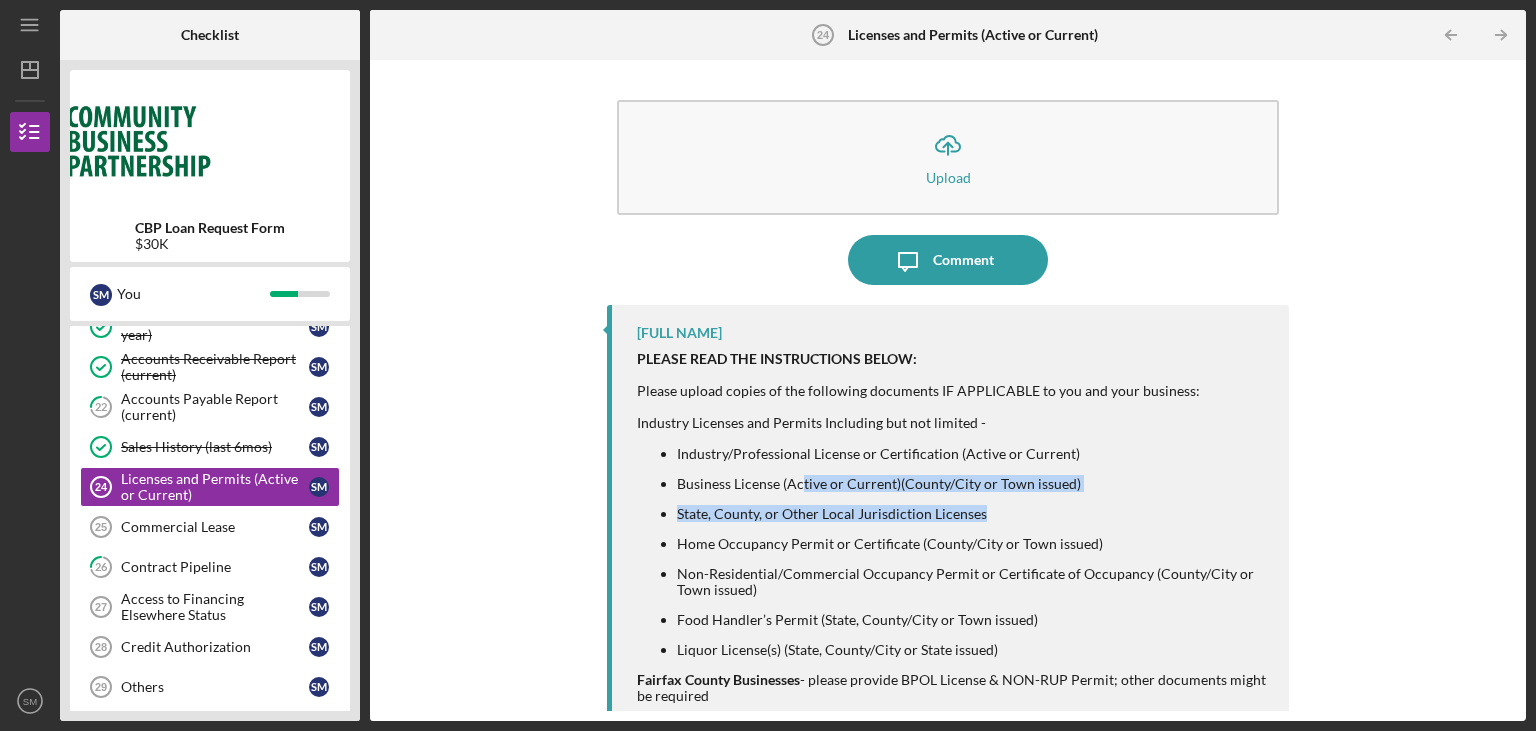 drag, startPoint x: 875, startPoint y: 483, endPoint x: 1038, endPoint y: 500, distance: 163.88411 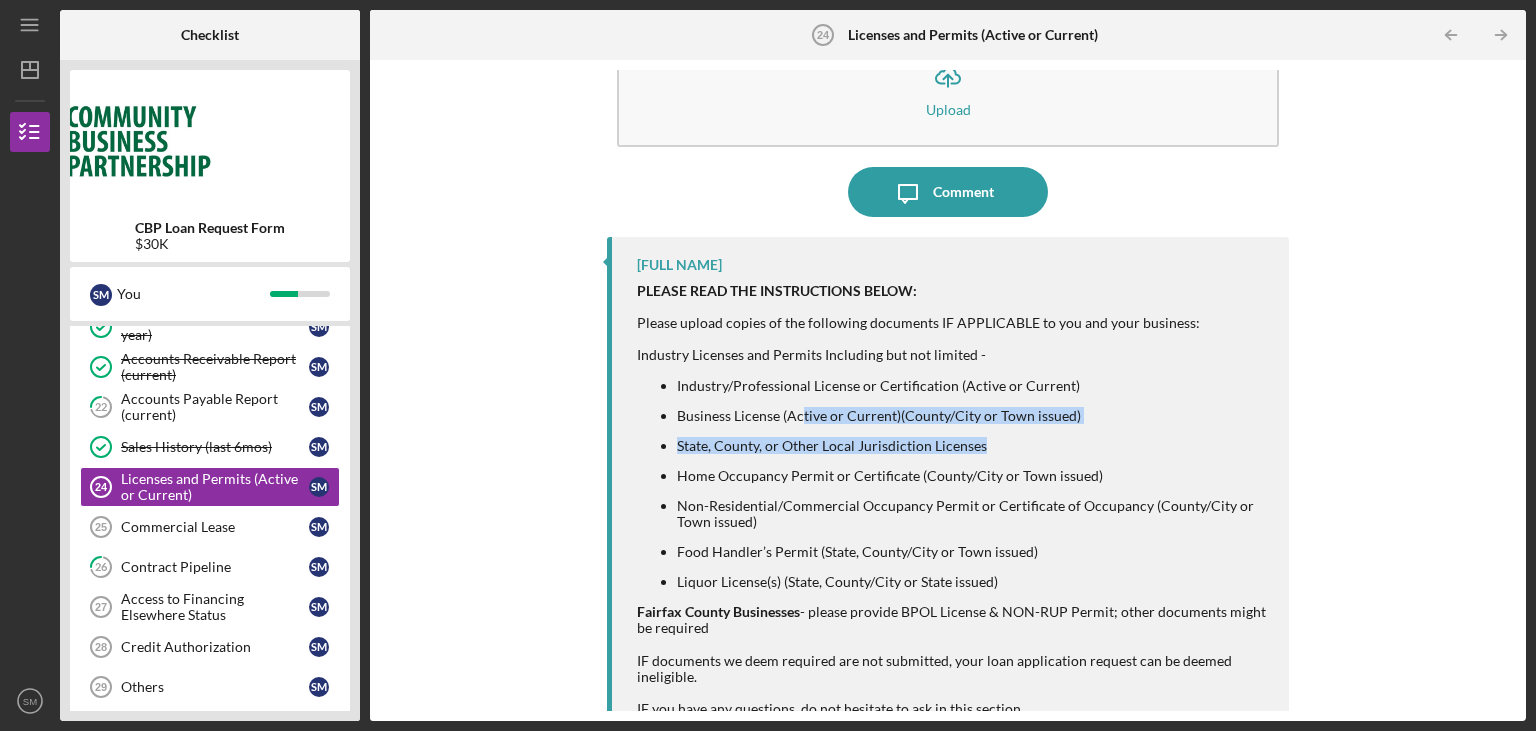 scroll, scrollTop: 99, scrollLeft: 0, axis: vertical 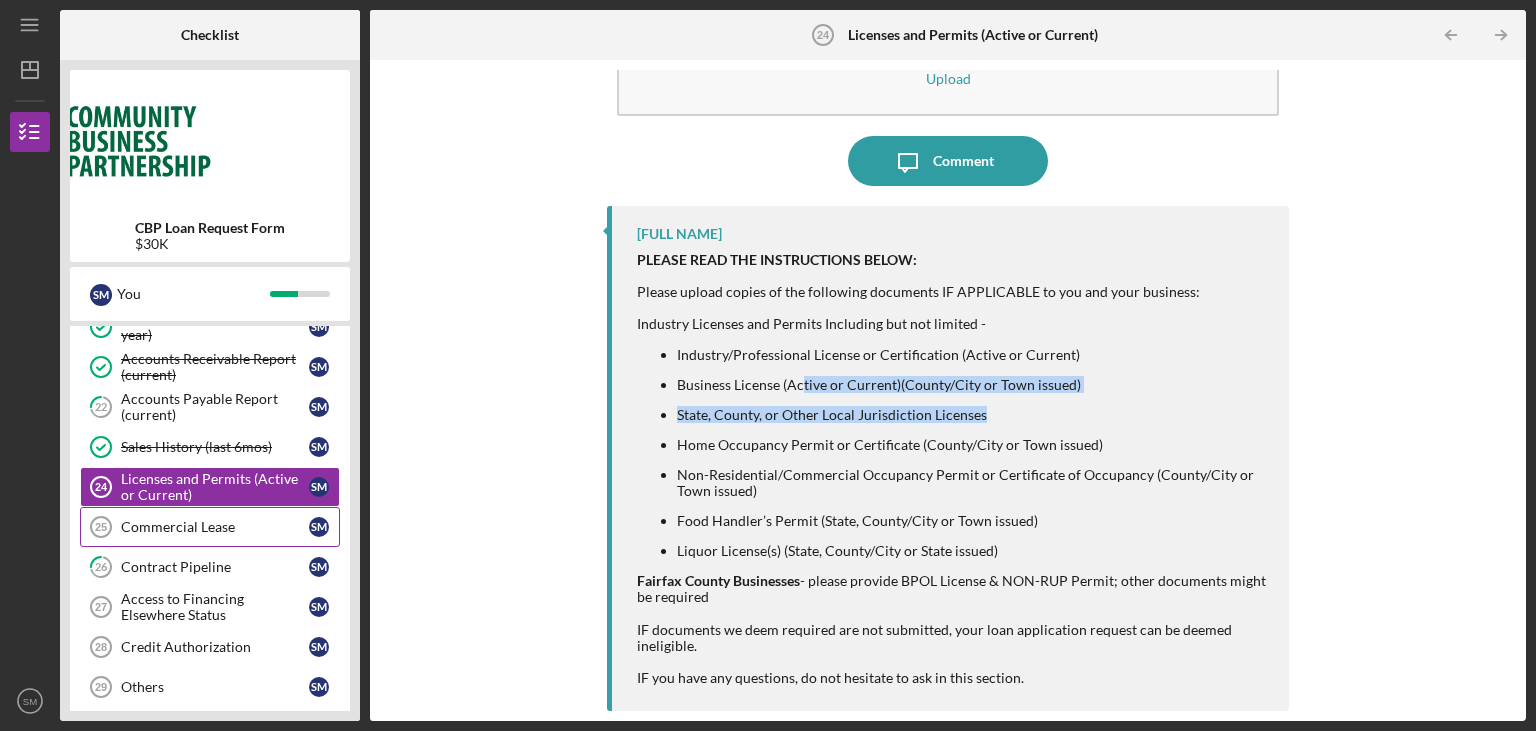 click on "Commercial Lease [NUMBER] Commercial Lease S M" at bounding box center [210, 527] 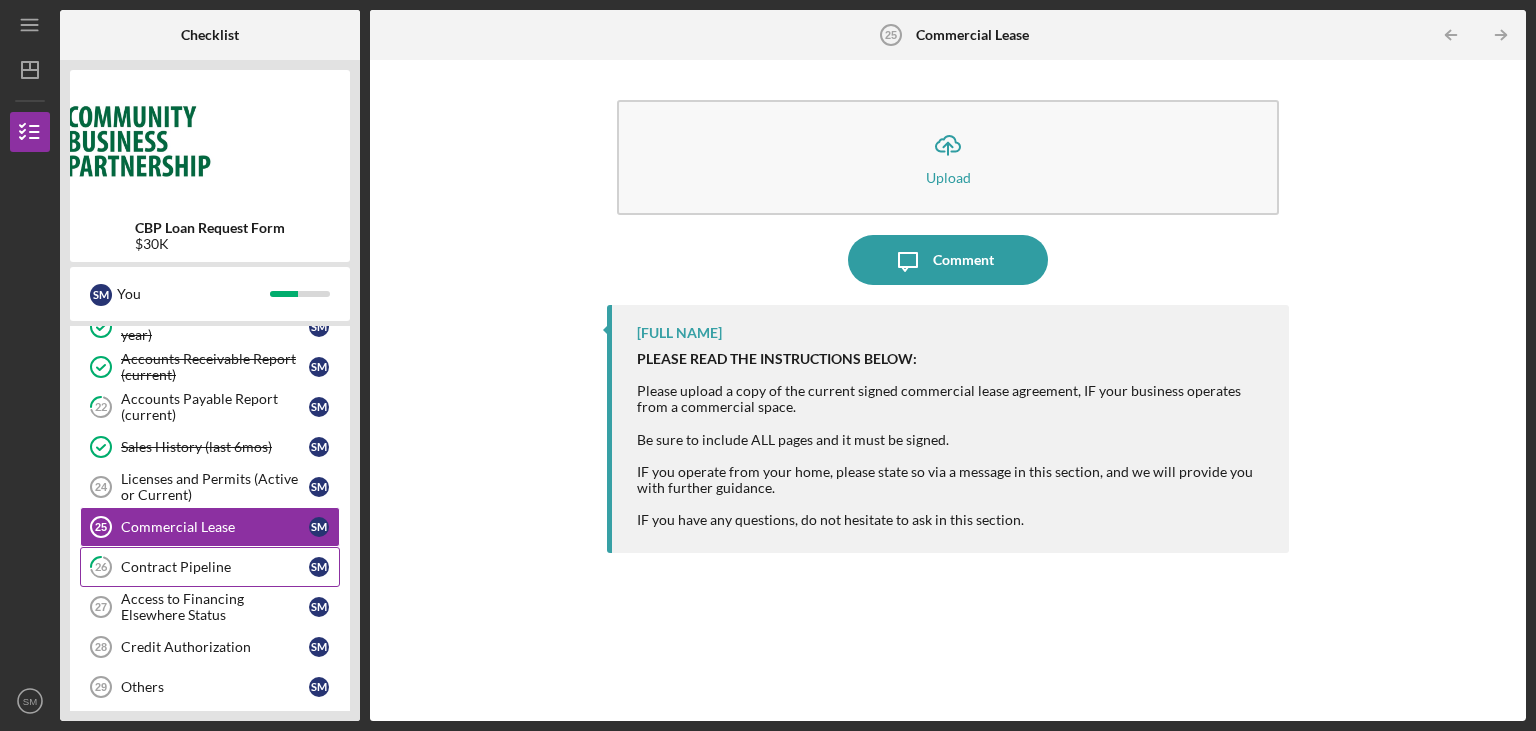 click on "Contract Pipeline" at bounding box center (215, 567) 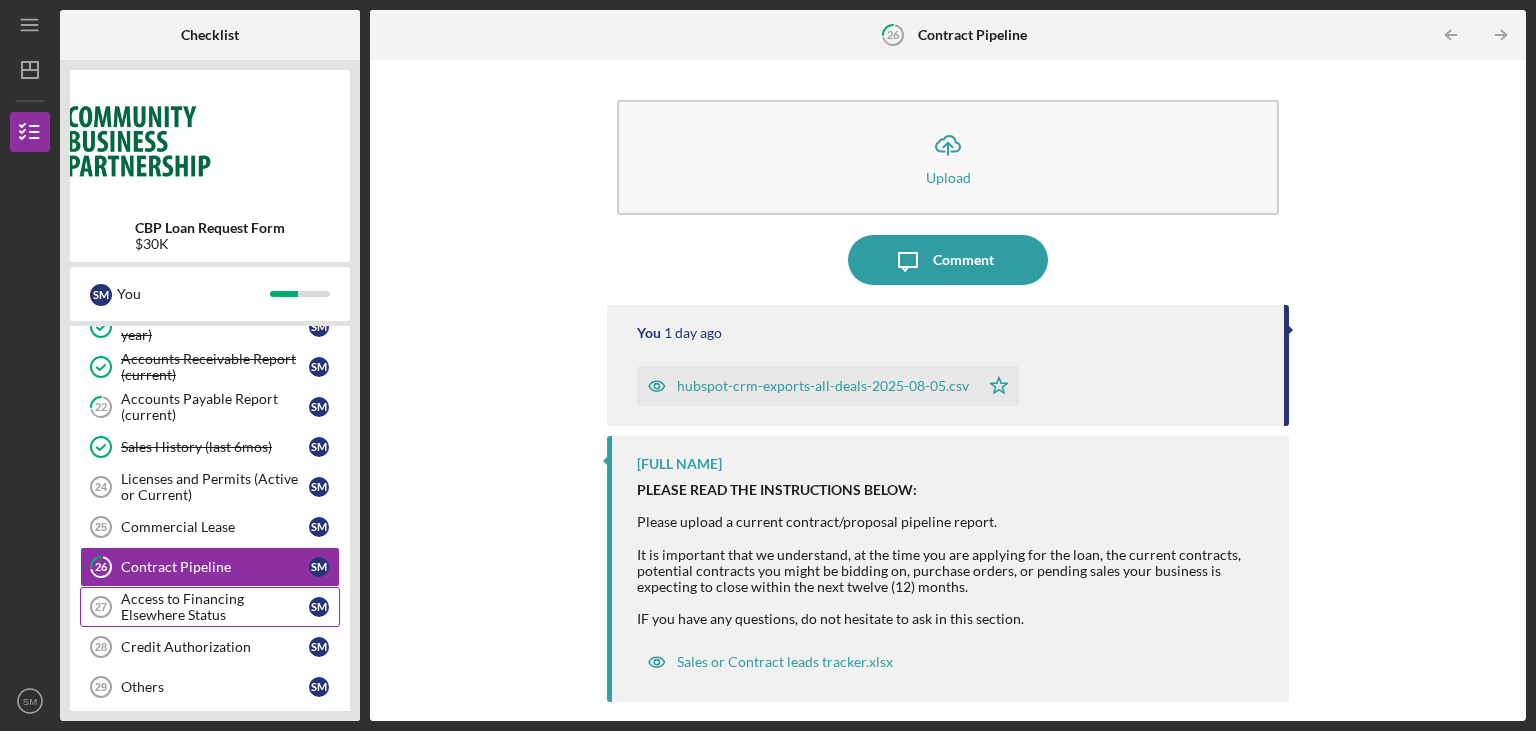 click on "Access to Financing Elsewhere Status" at bounding box center (215, 607) 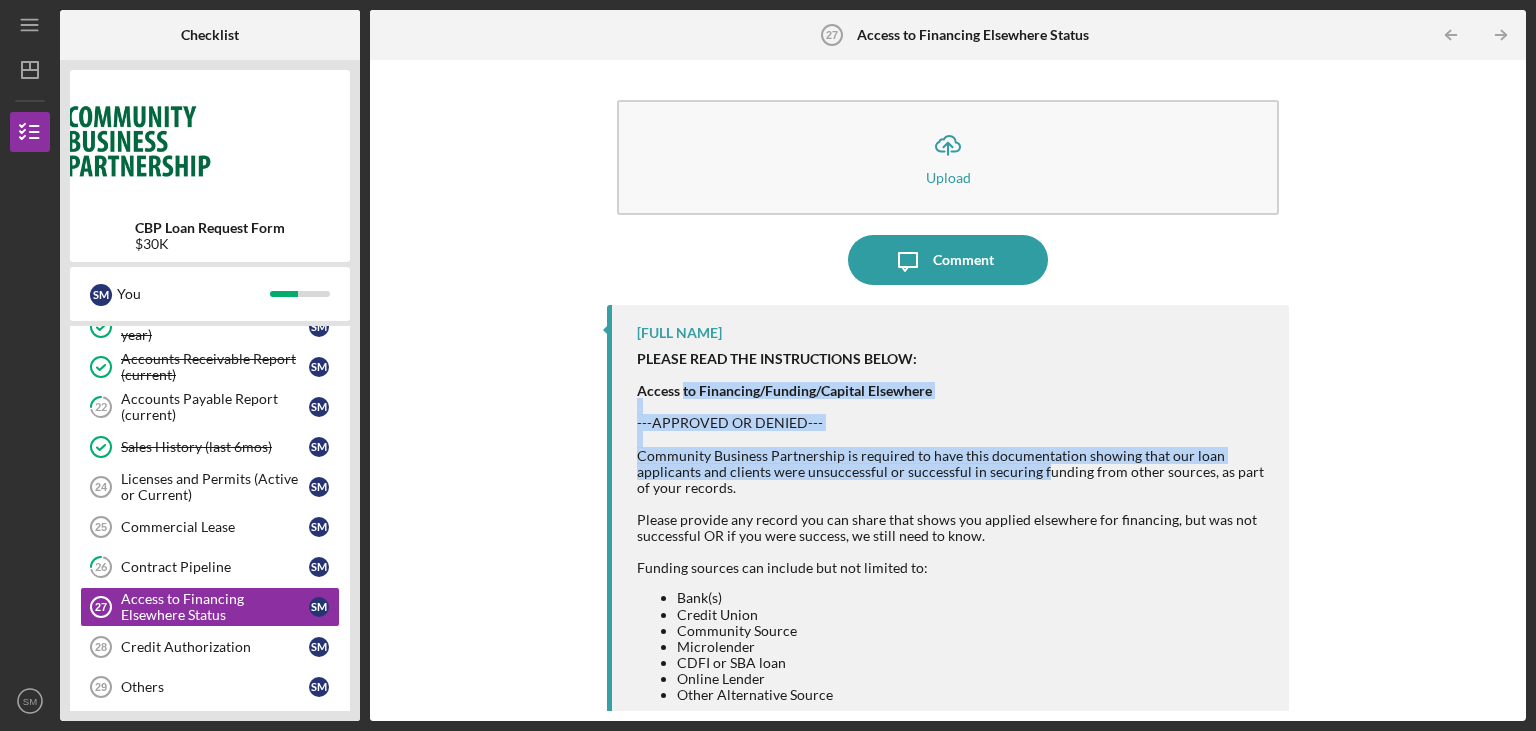 drag, startPoint x: 682, startPoint y: 394, endPoint x: 1038, endPoint y: 467, distance: 363.40747 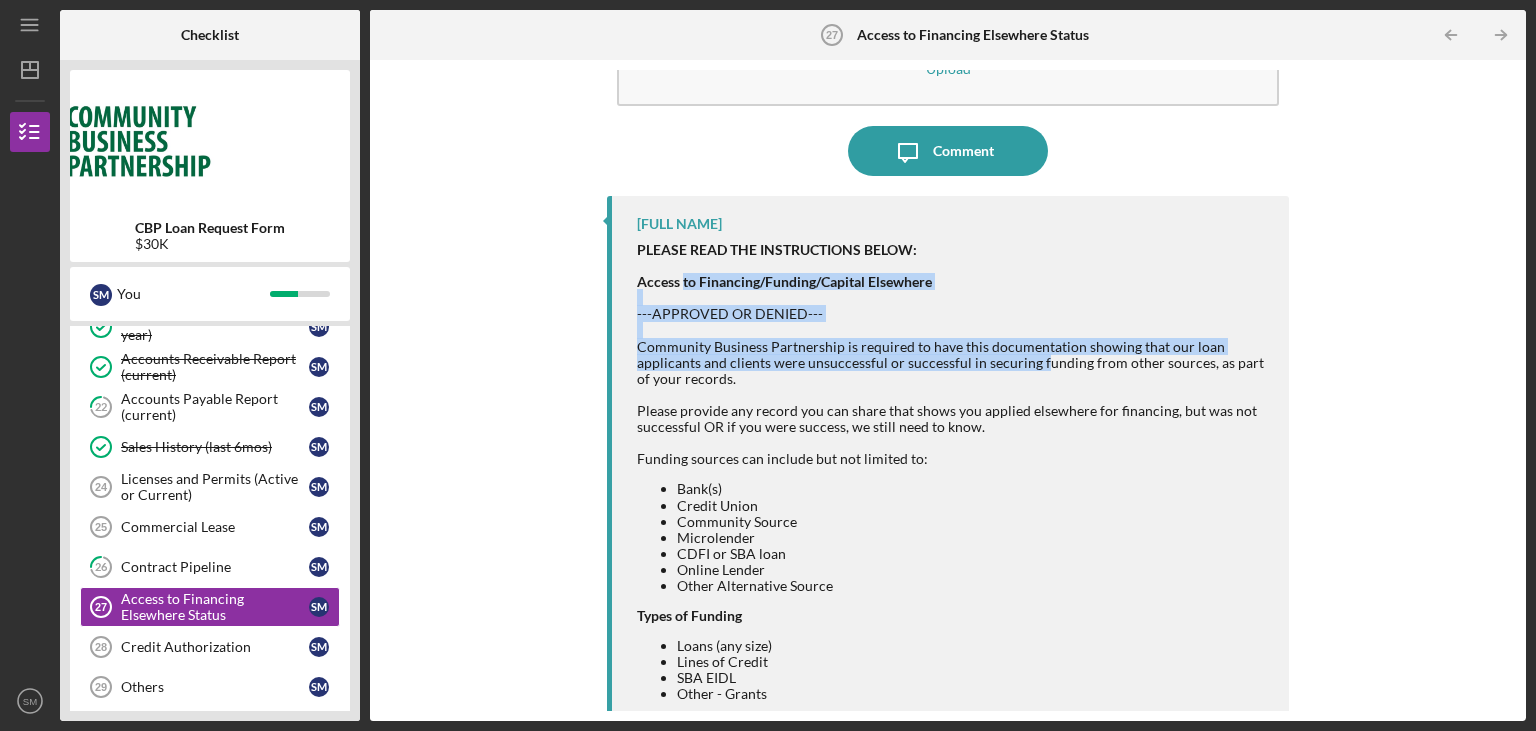scroll, scrollTop: 156, scrollLeft: 0, axis: vertical 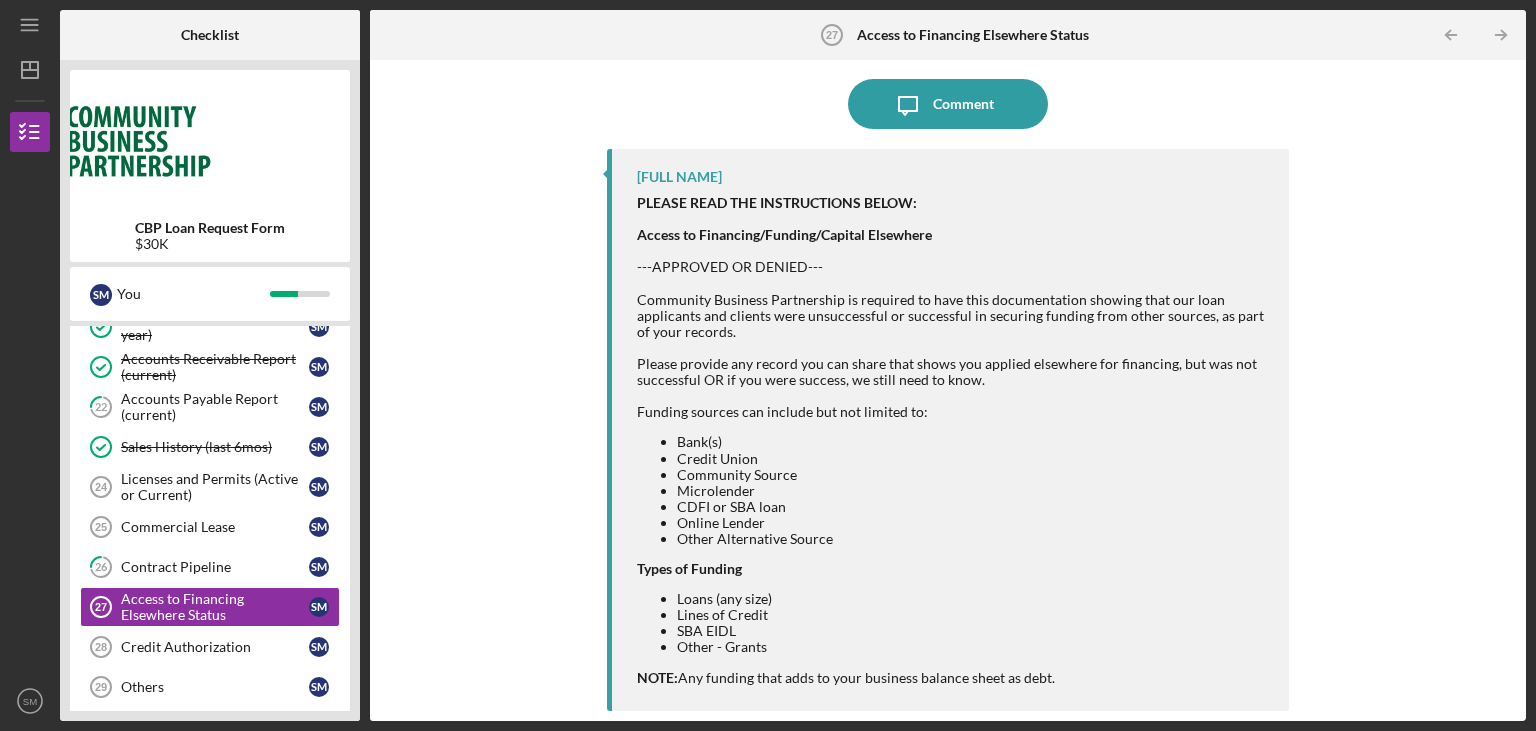 click on "Please provide any record you can share that shows you applied elsewhere for financing, but was not successful OR if you were success, we still need to know." at bounding box center (953, 372) 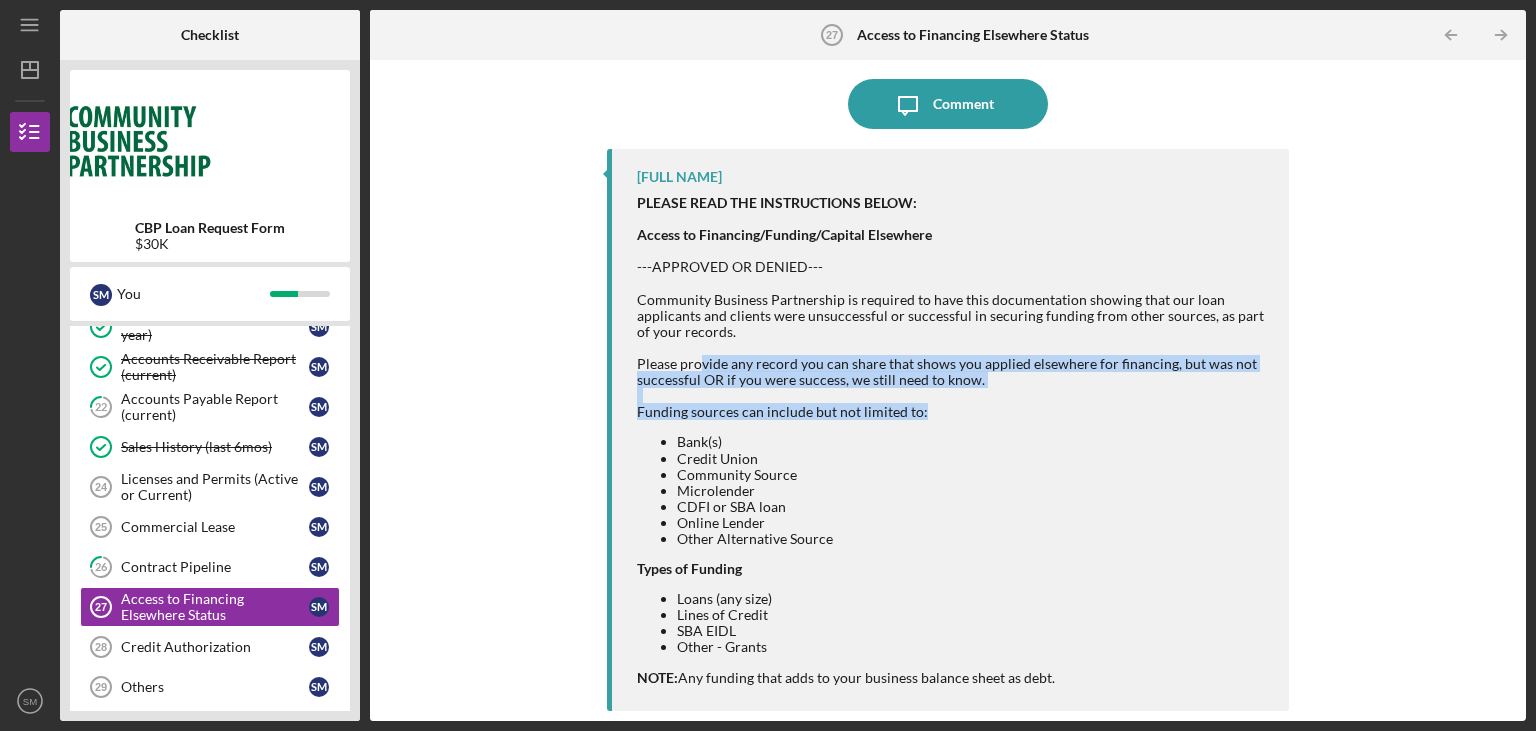 drag, startPoint x: 702, startPoint y: 362, endPoint x: 992, endPoint y: 421, distance: 295.9409 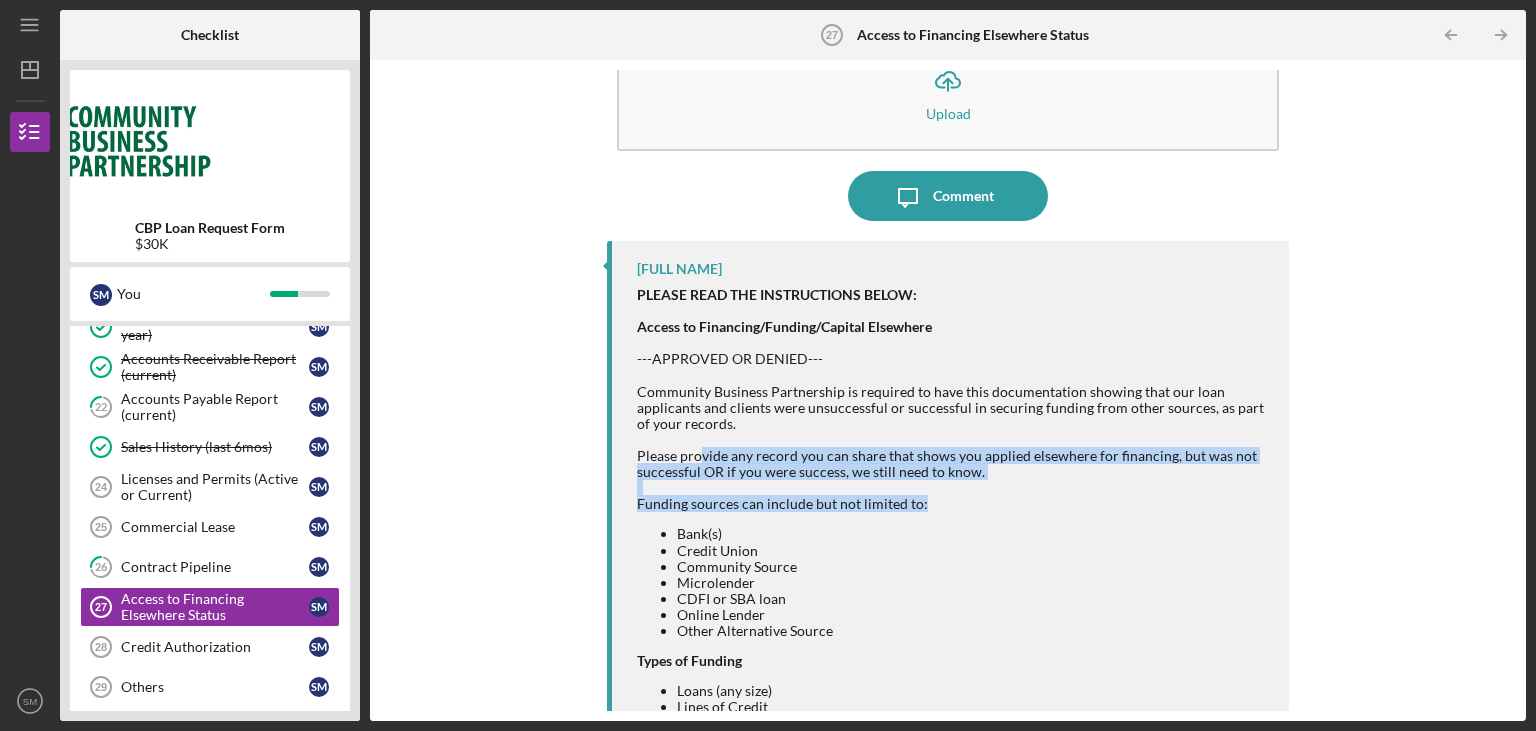 scroll, scrollTop: 0, scrollLeft: 0, axis: both 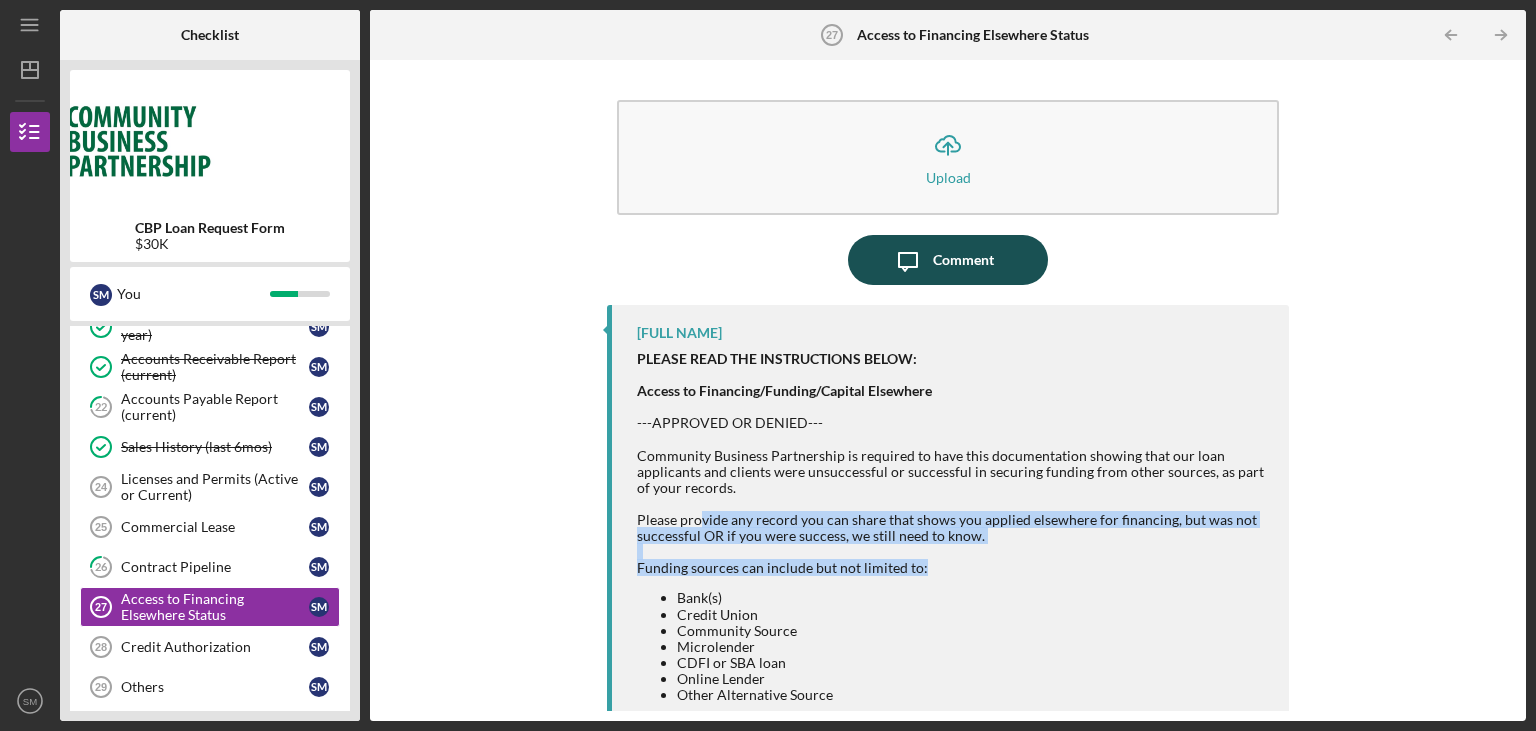 click on "Icon/Message Comment" at bounding box center (948, 260) 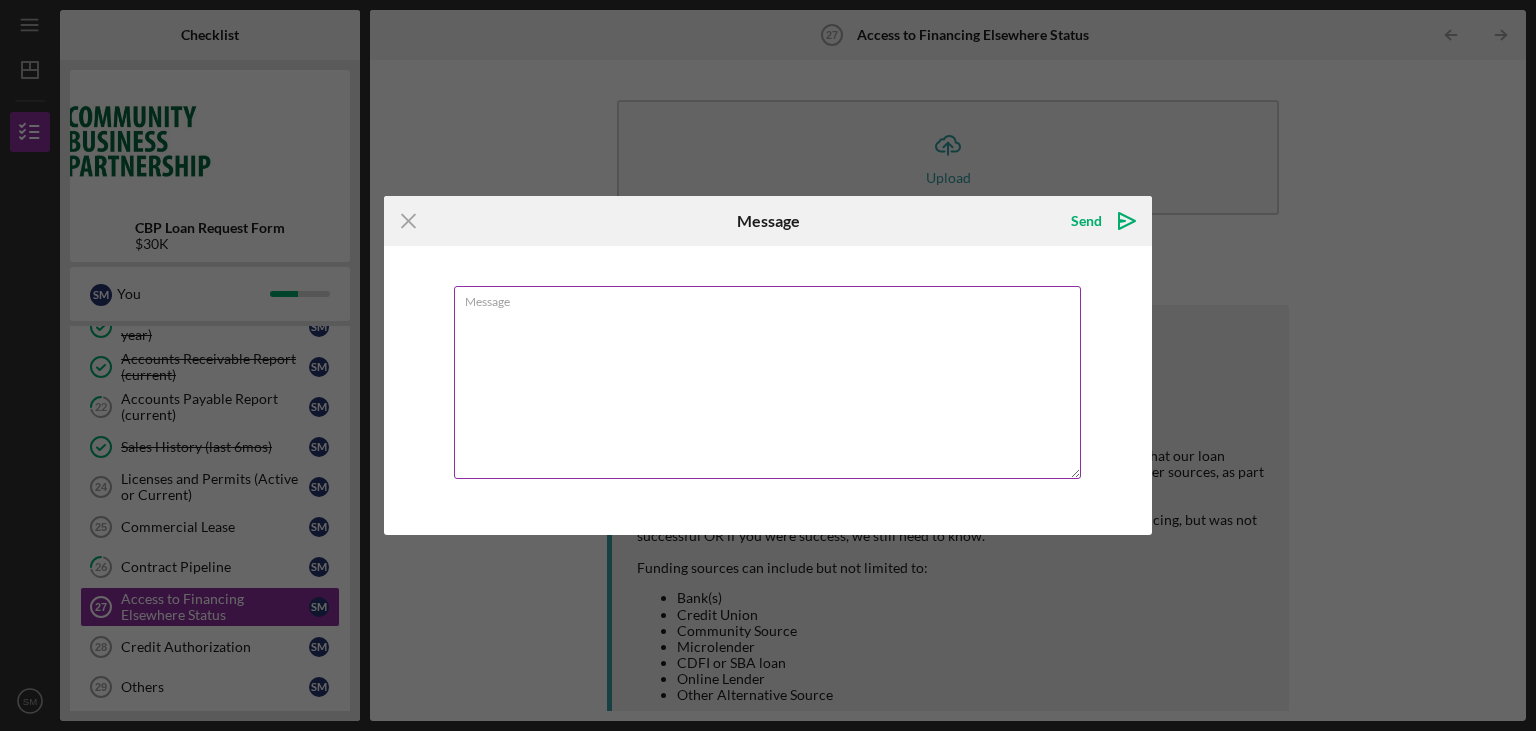 click on "Message" at bounding box center (767, 382) 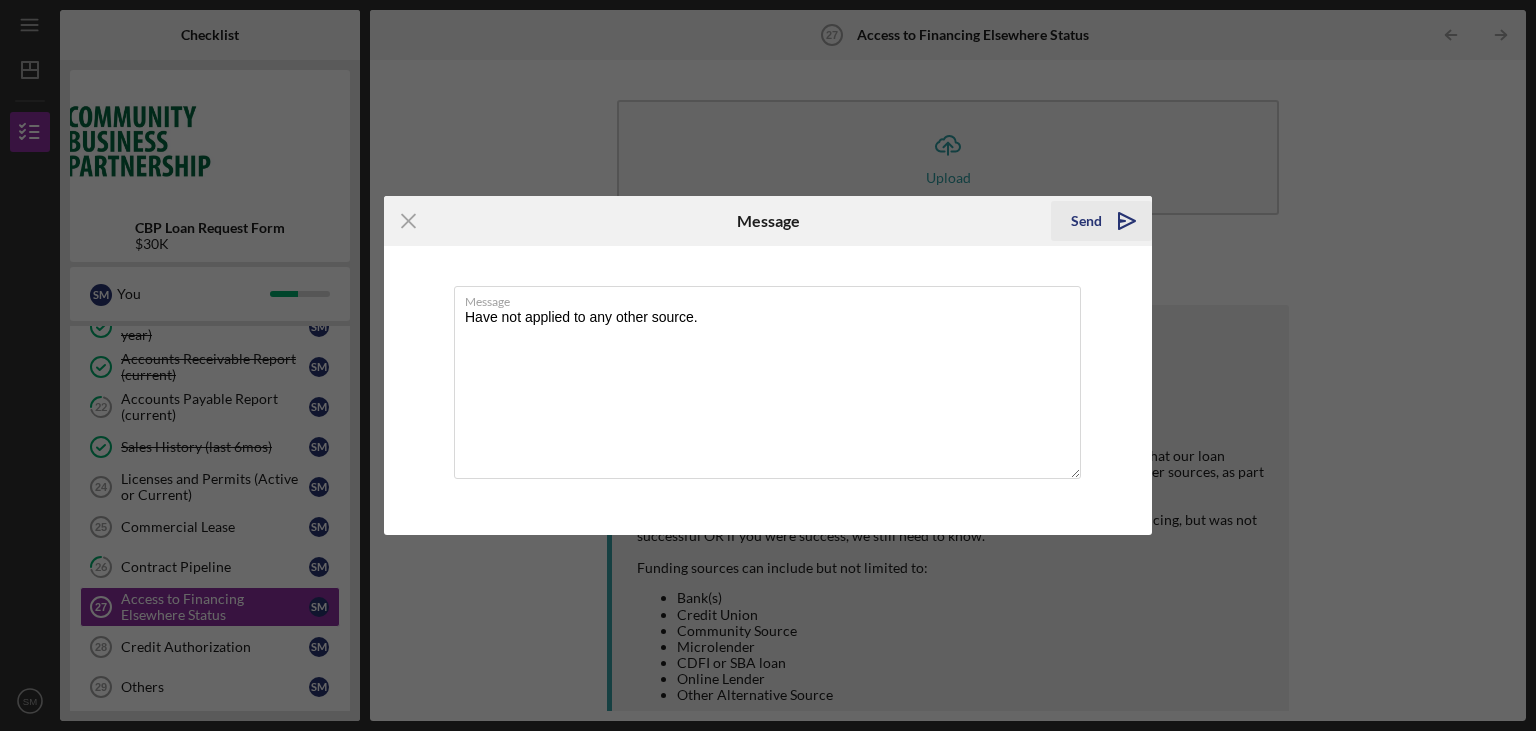 type on "Have not applied to any other source." 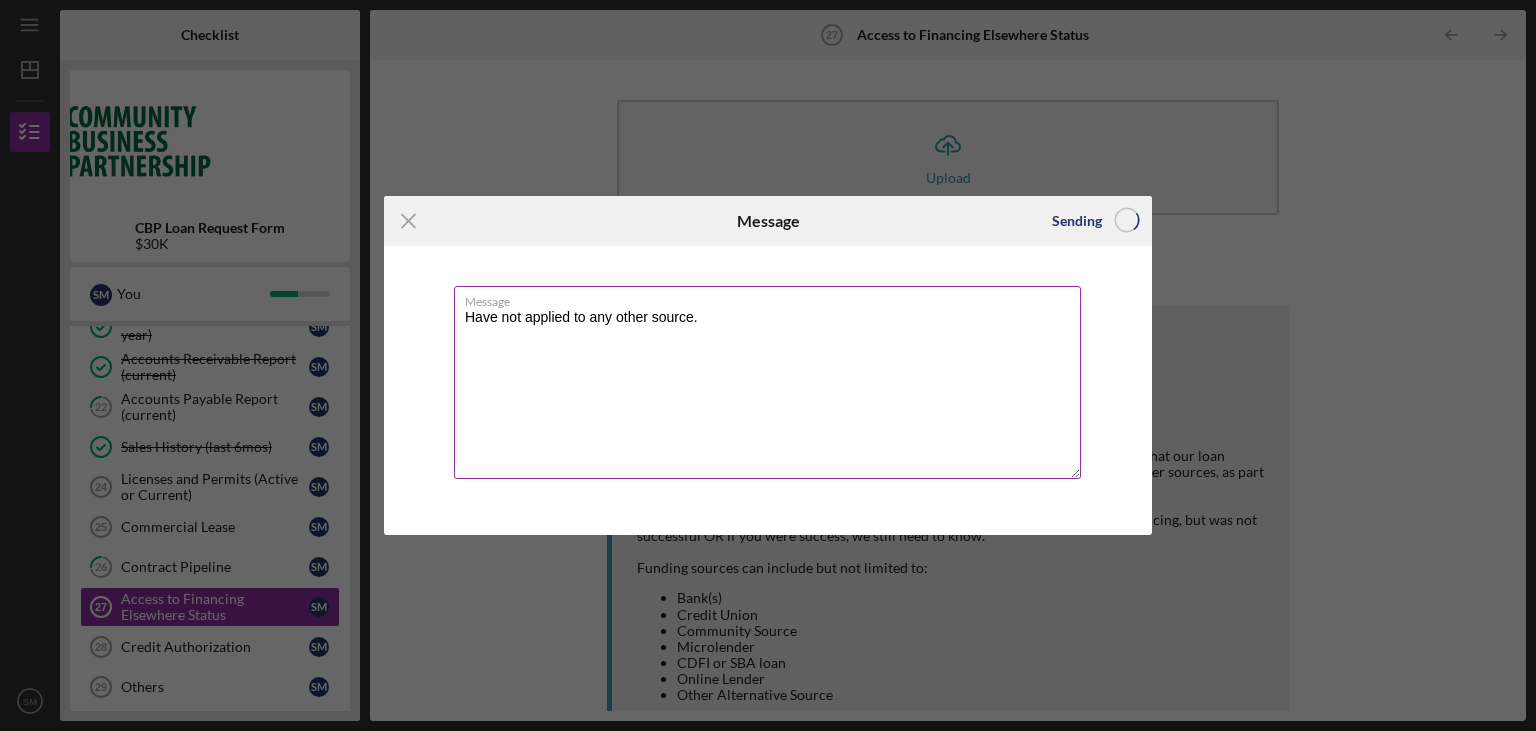 type 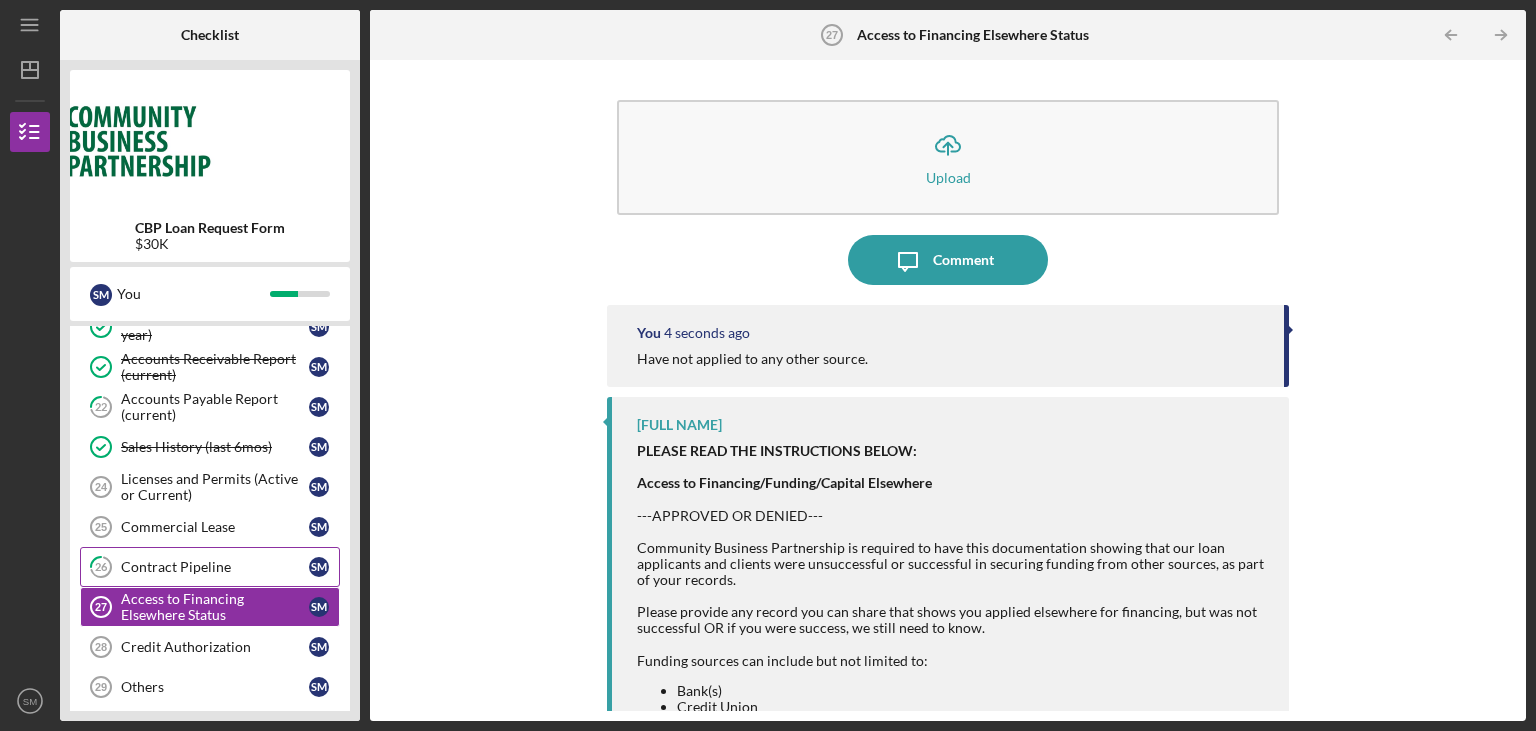 click on "Contract Pipeline" at bounding box center (215, 567) 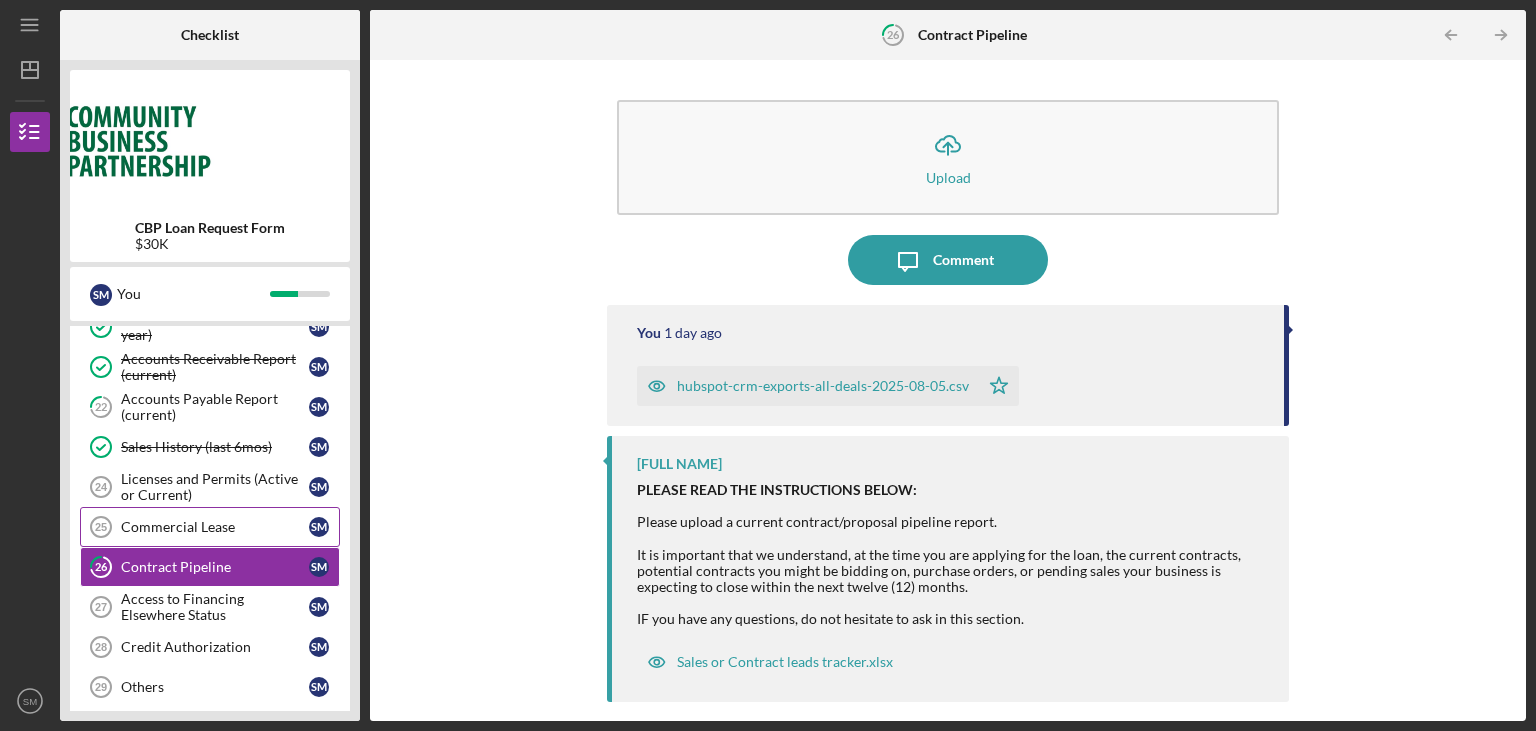 click on "Commercial Lease" at bounding box center (215, 527) 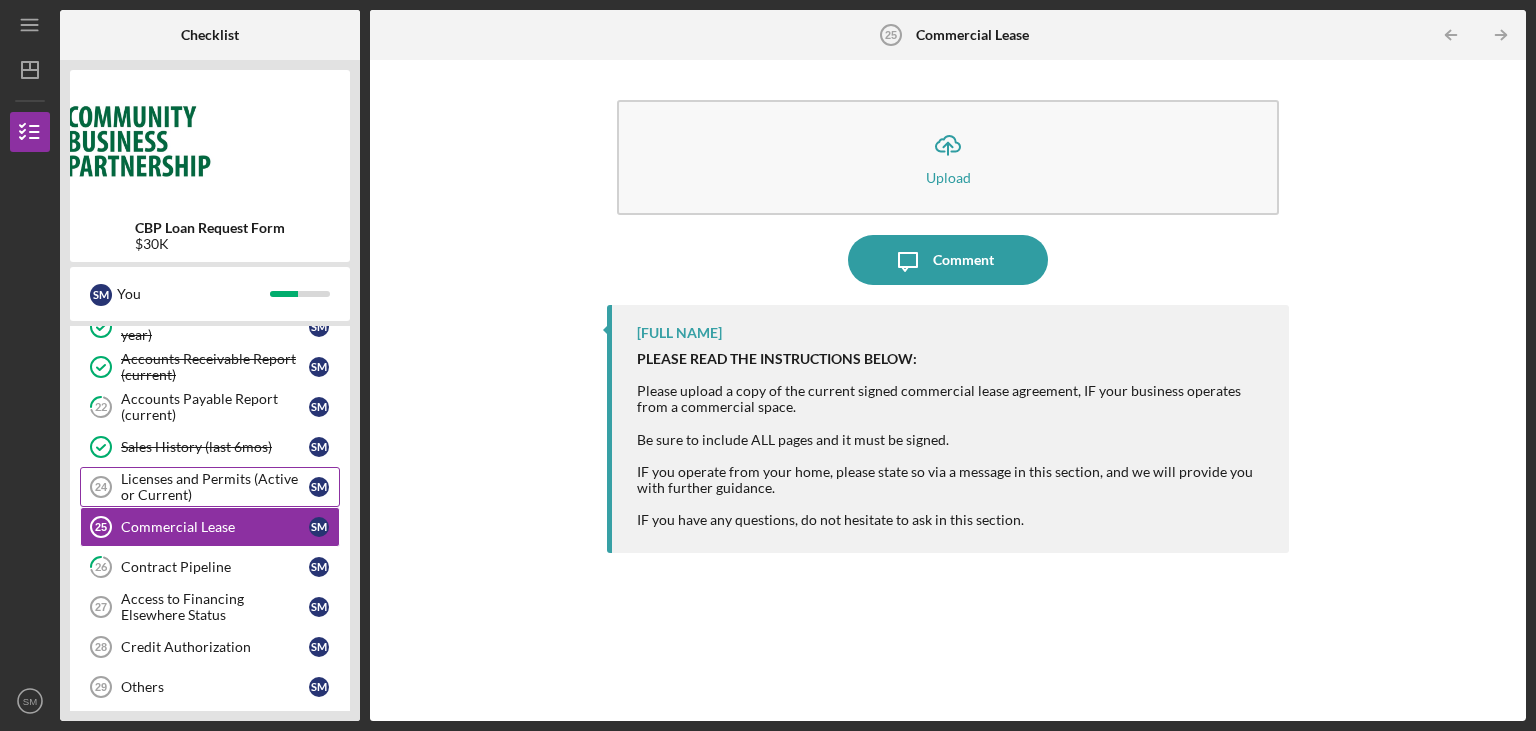 click on "Licenses and Permits (Active or Current)" at bounding box center (215, 487) 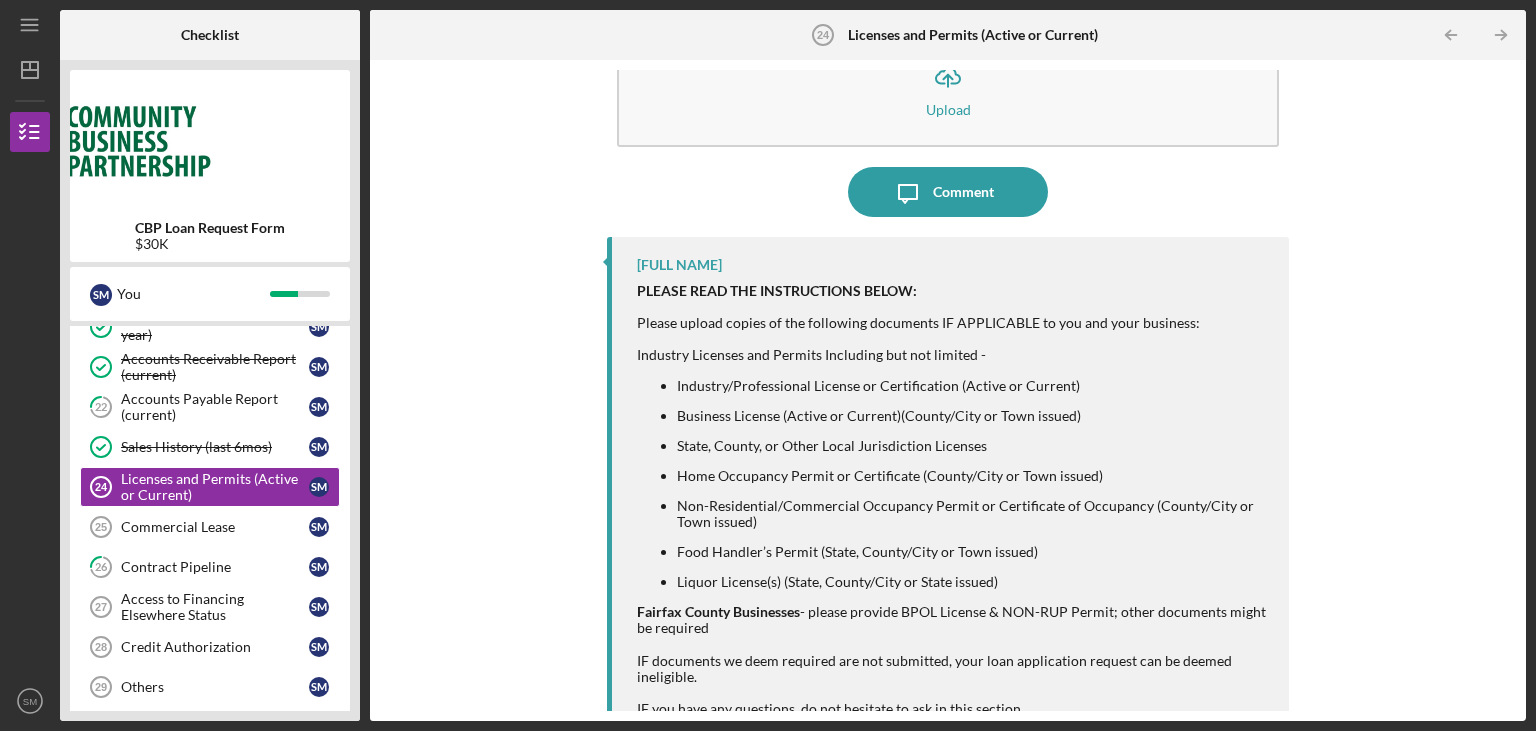 scroll, scrollTop: 99, scrollLeft: 0, axis: vertical 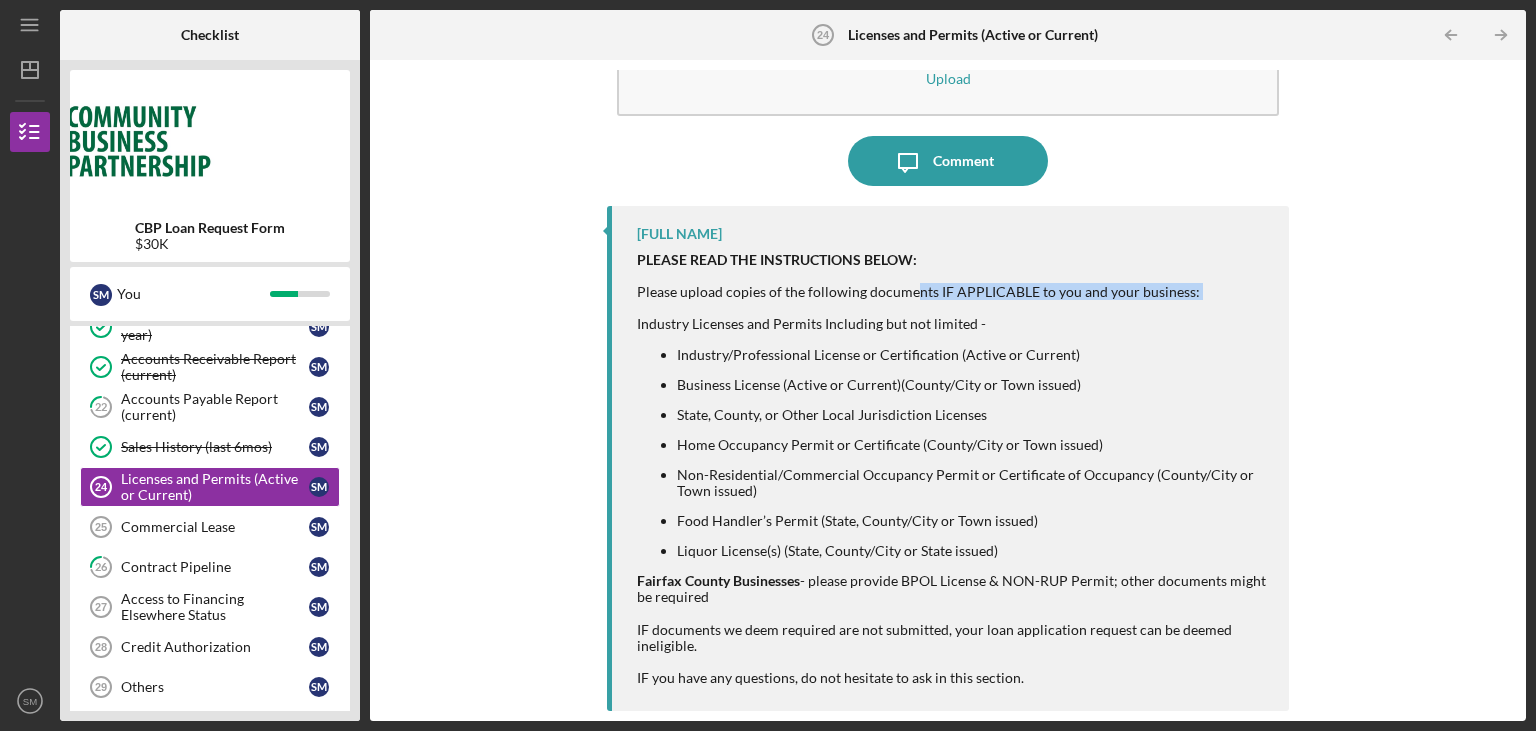 drag, startPoint x: 983, startPoint y: 292, endPoint x: 1001, endPoint y: 258, distance: 38.470768 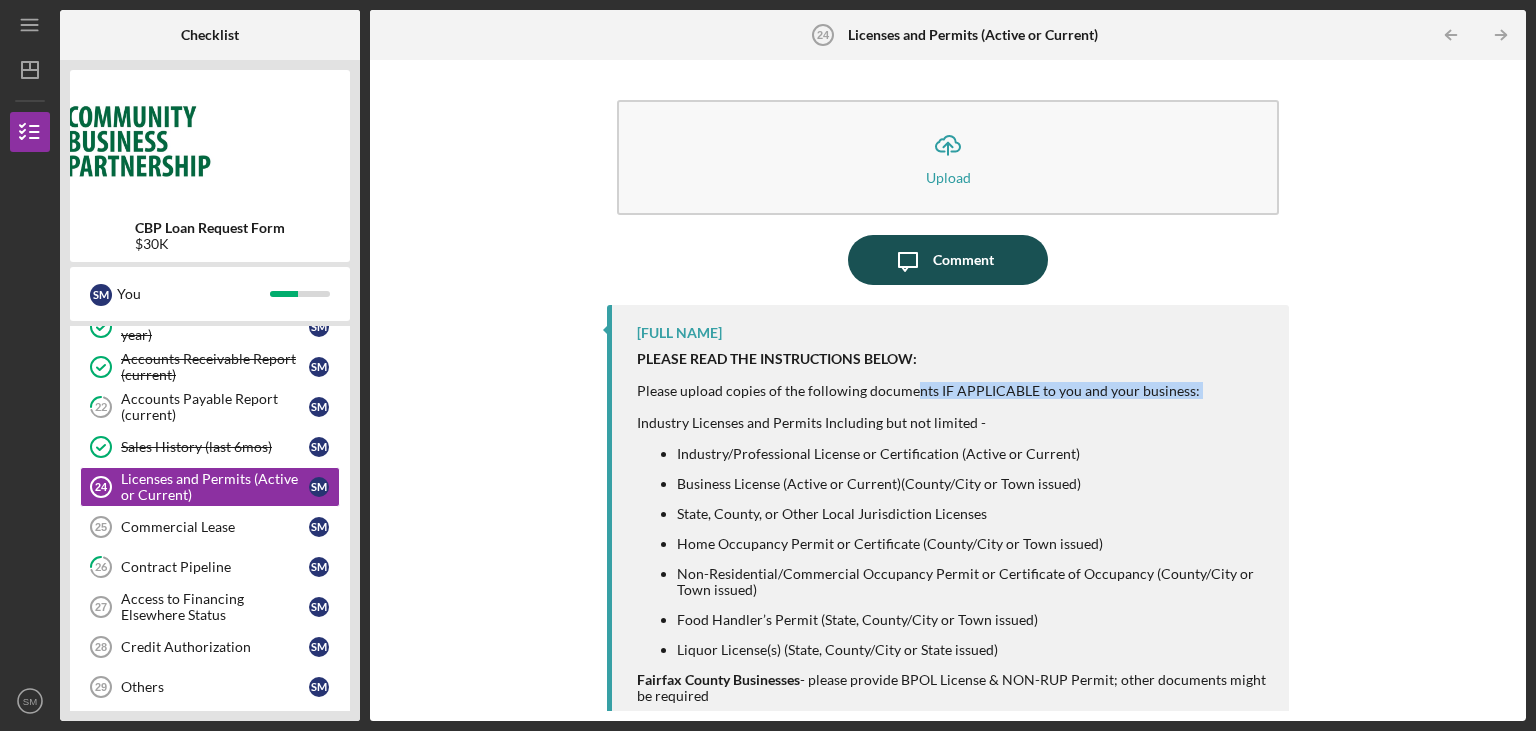 click on "Comment" at bounding box center (963, 260) 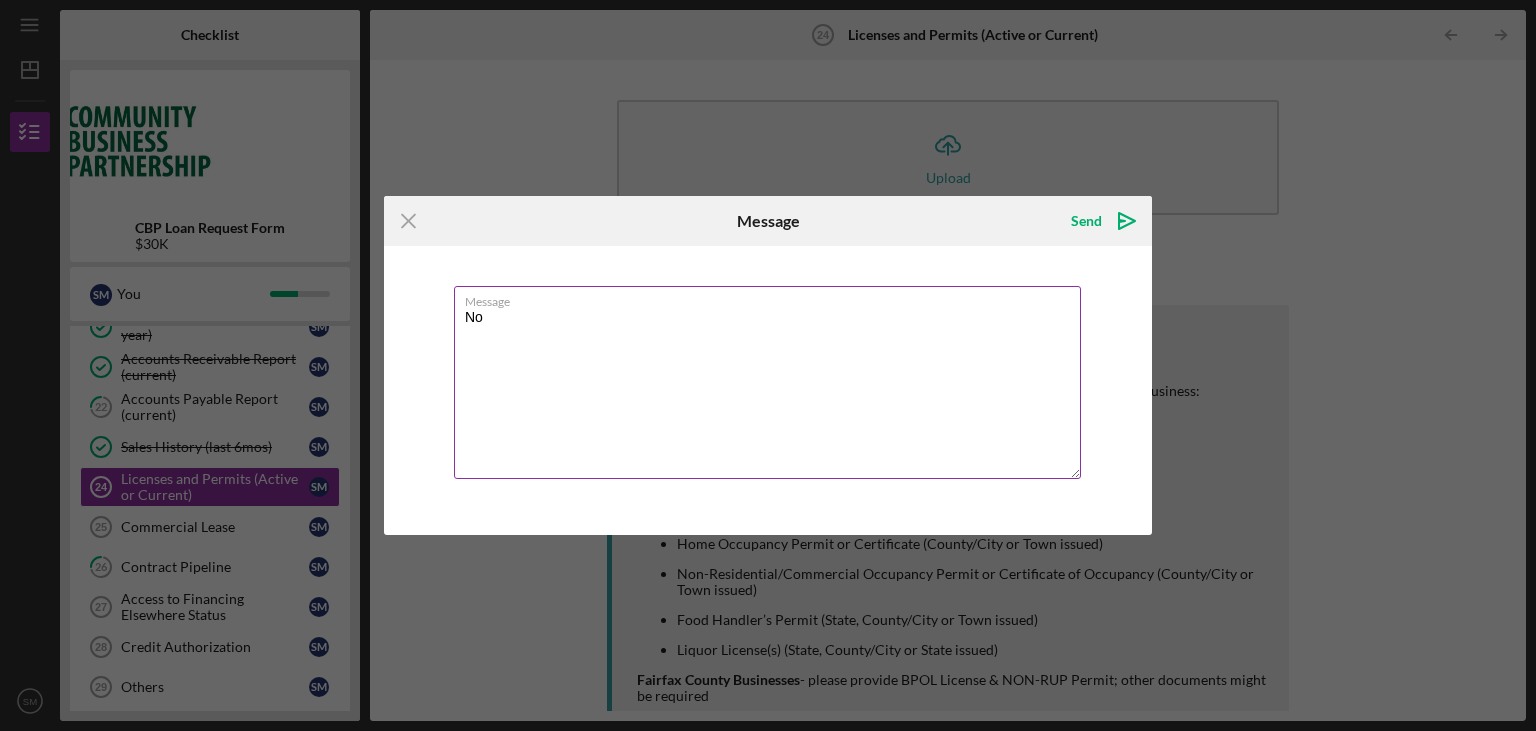 type on "N" 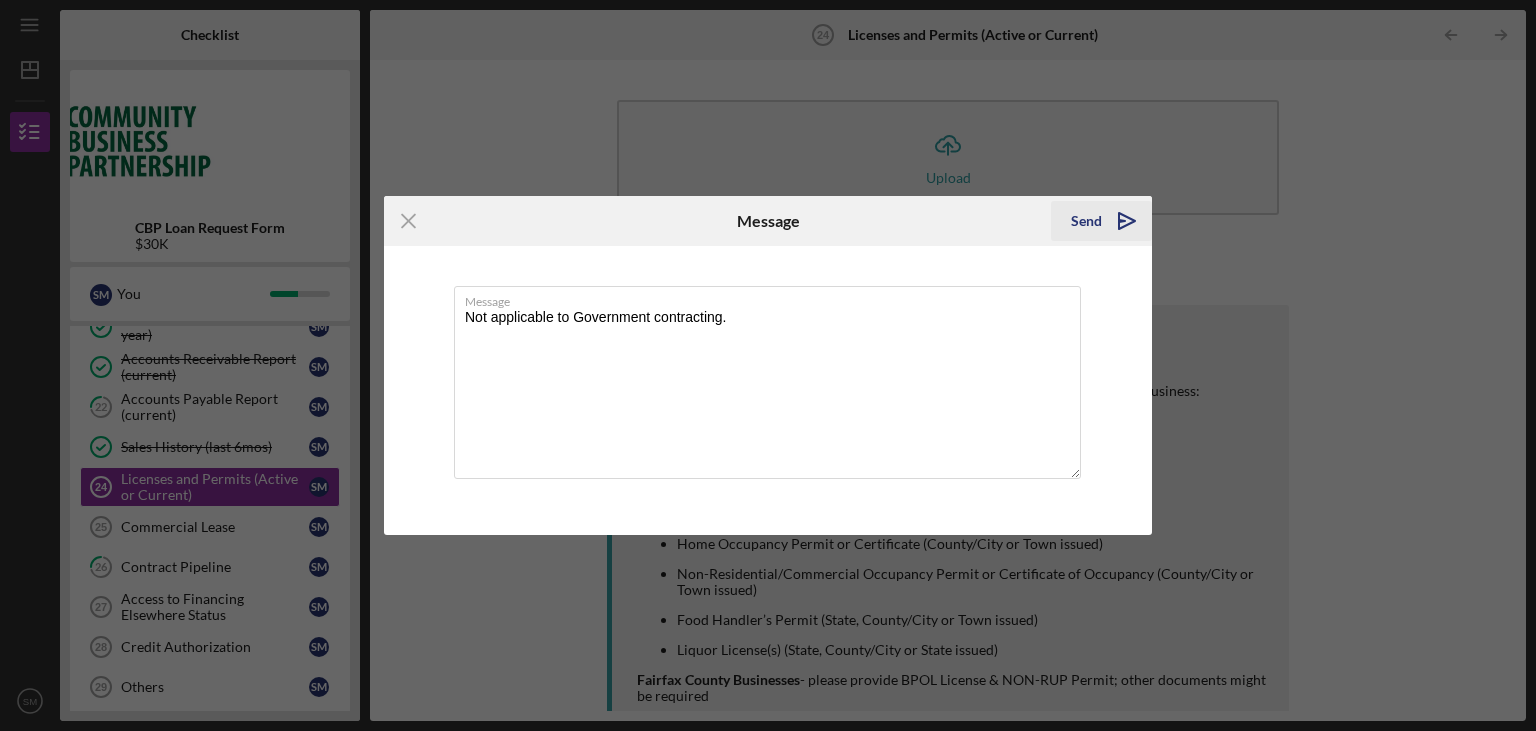 type on "Not applicable to Government contracting." 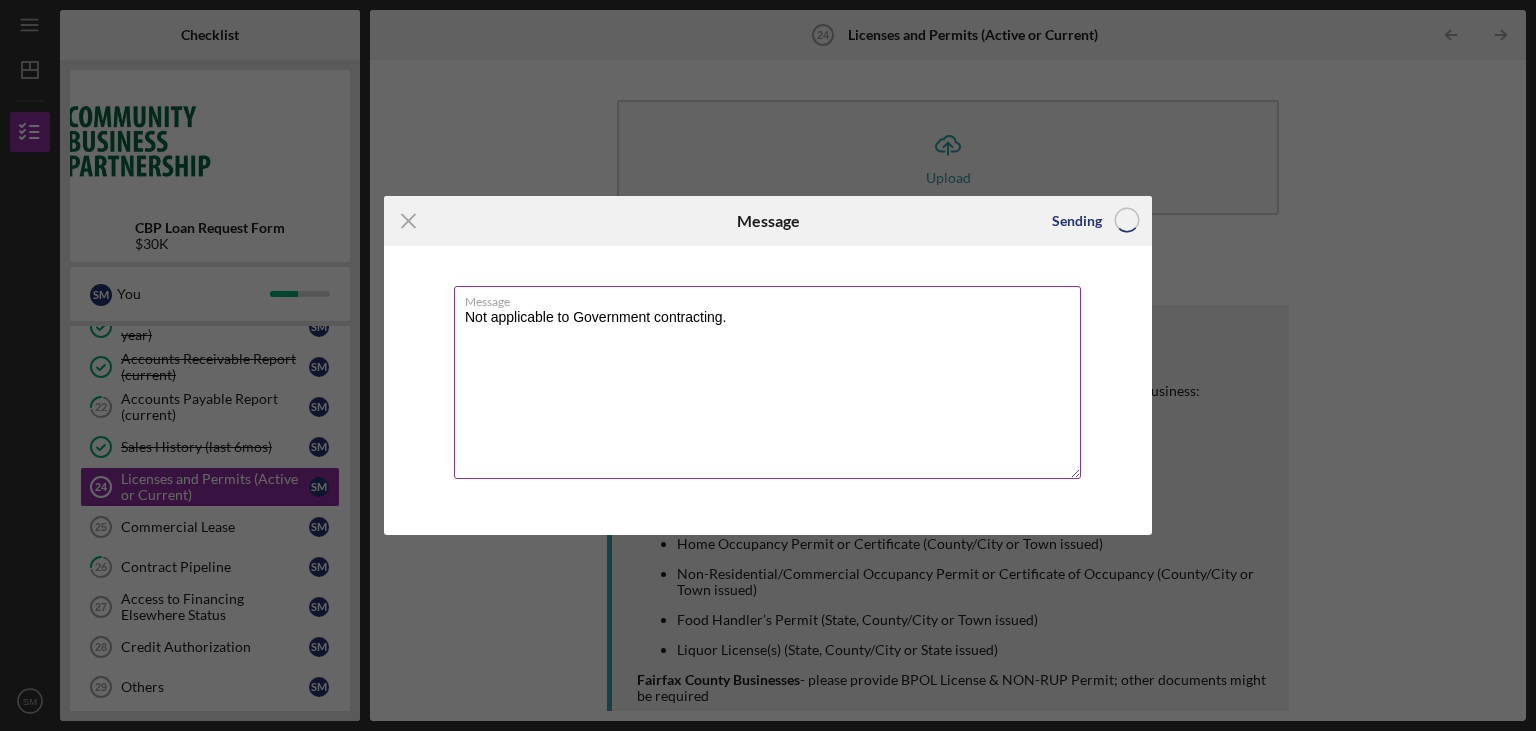 type 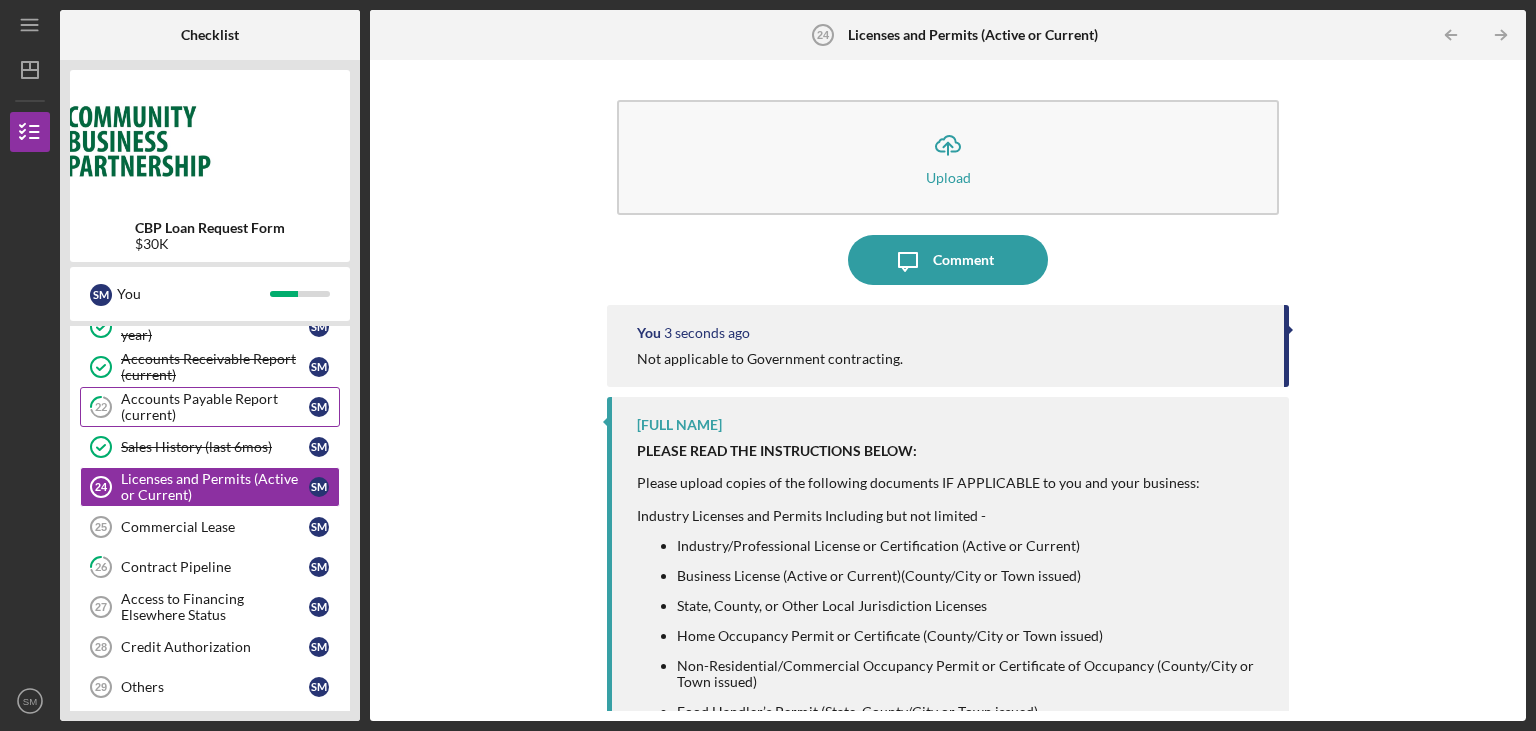 click on "Accounts Payable Report (current)" at bounding box center (215, 407) 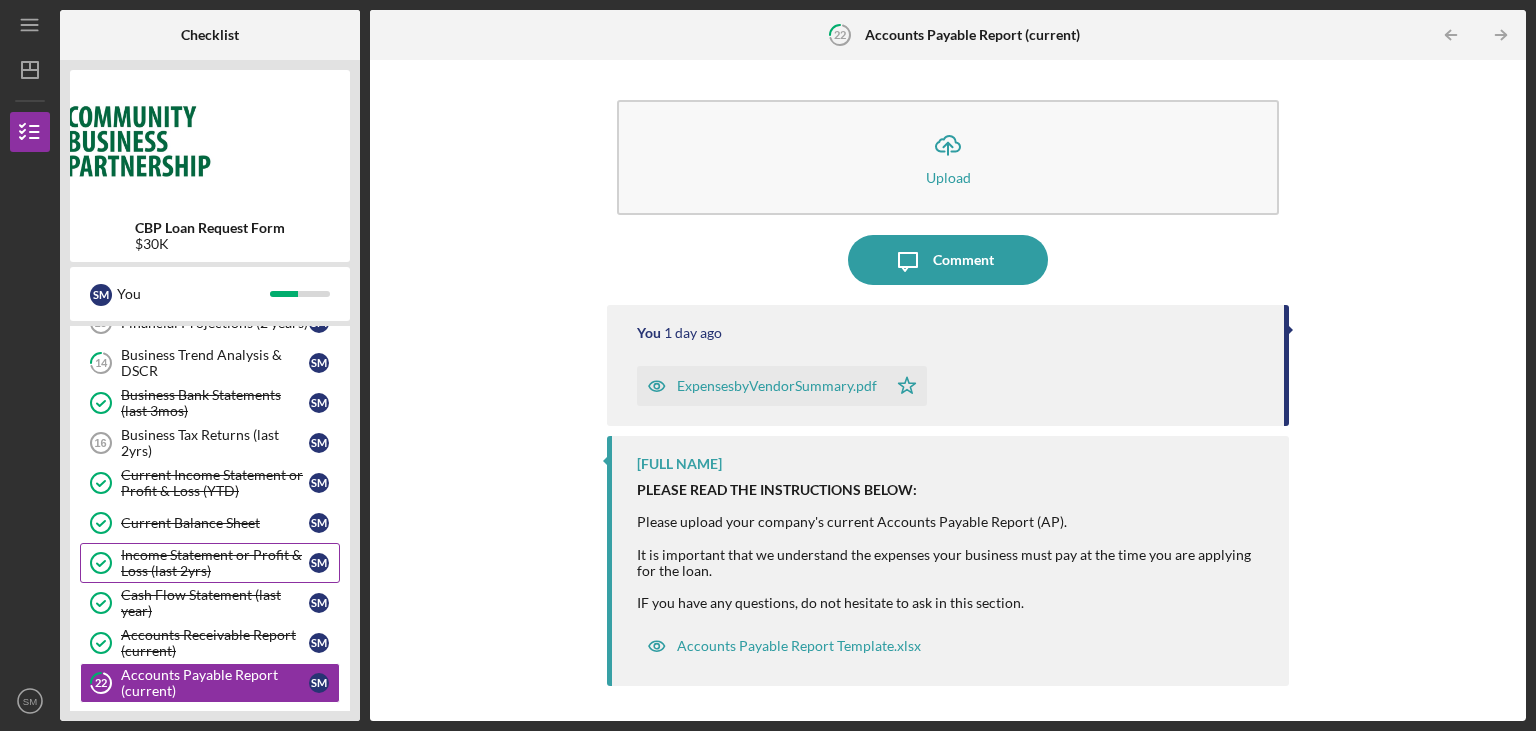 scroll, scrollTop: 302, scrollLeft: 0, axis: vertical 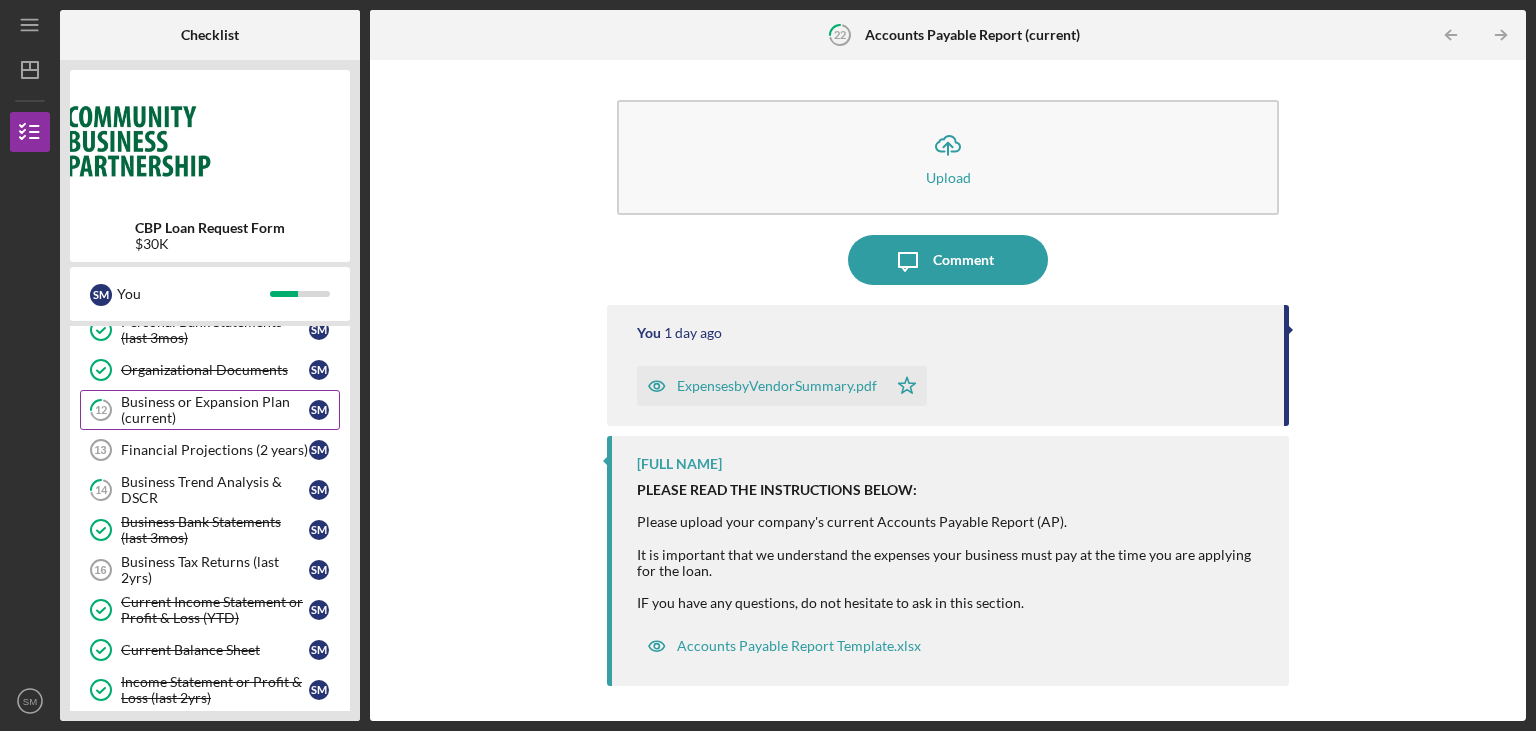 click on "Business  or Expansion Plan (current)" at bounding box center (215, 410) 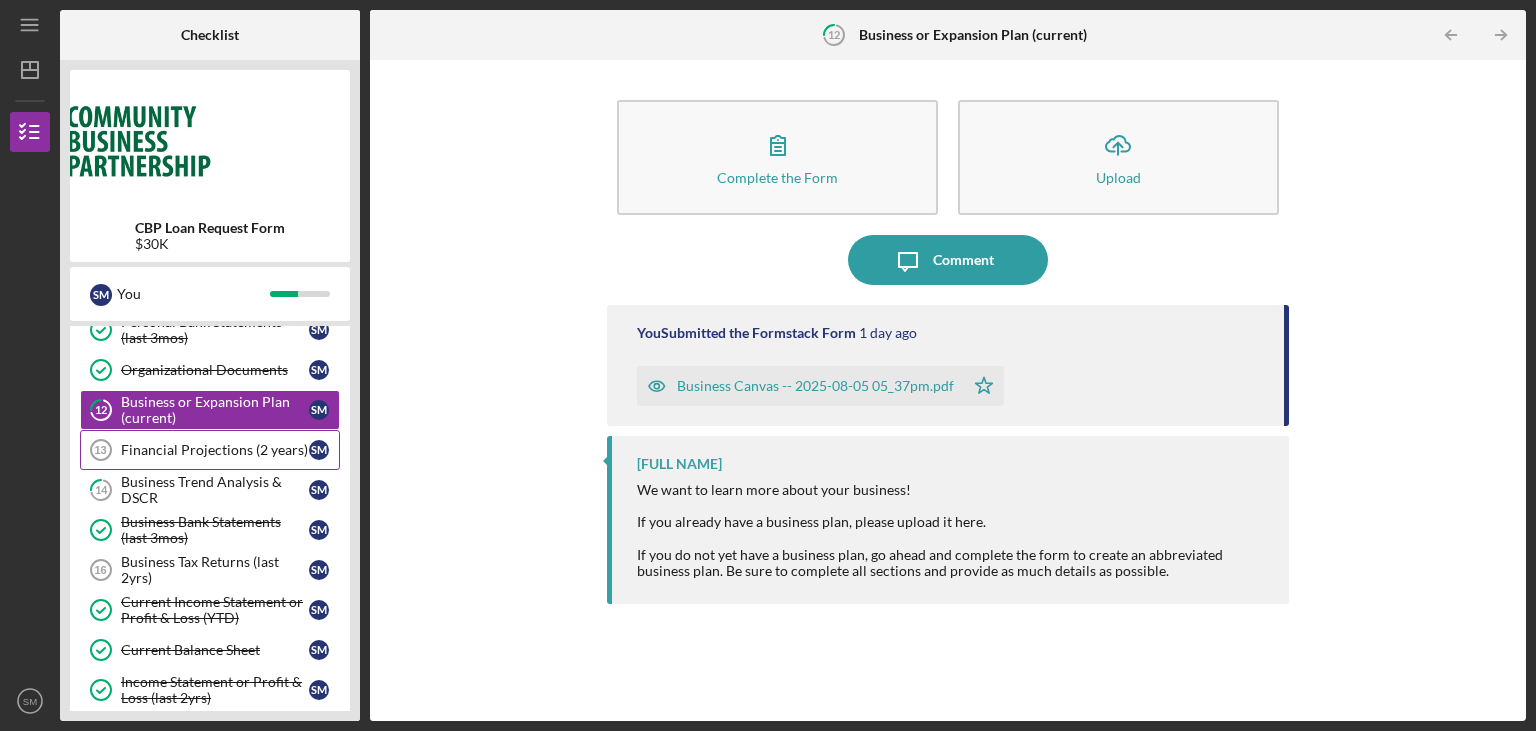 click on "Financial Projections (2 years)" at bounding box center [215, 450] 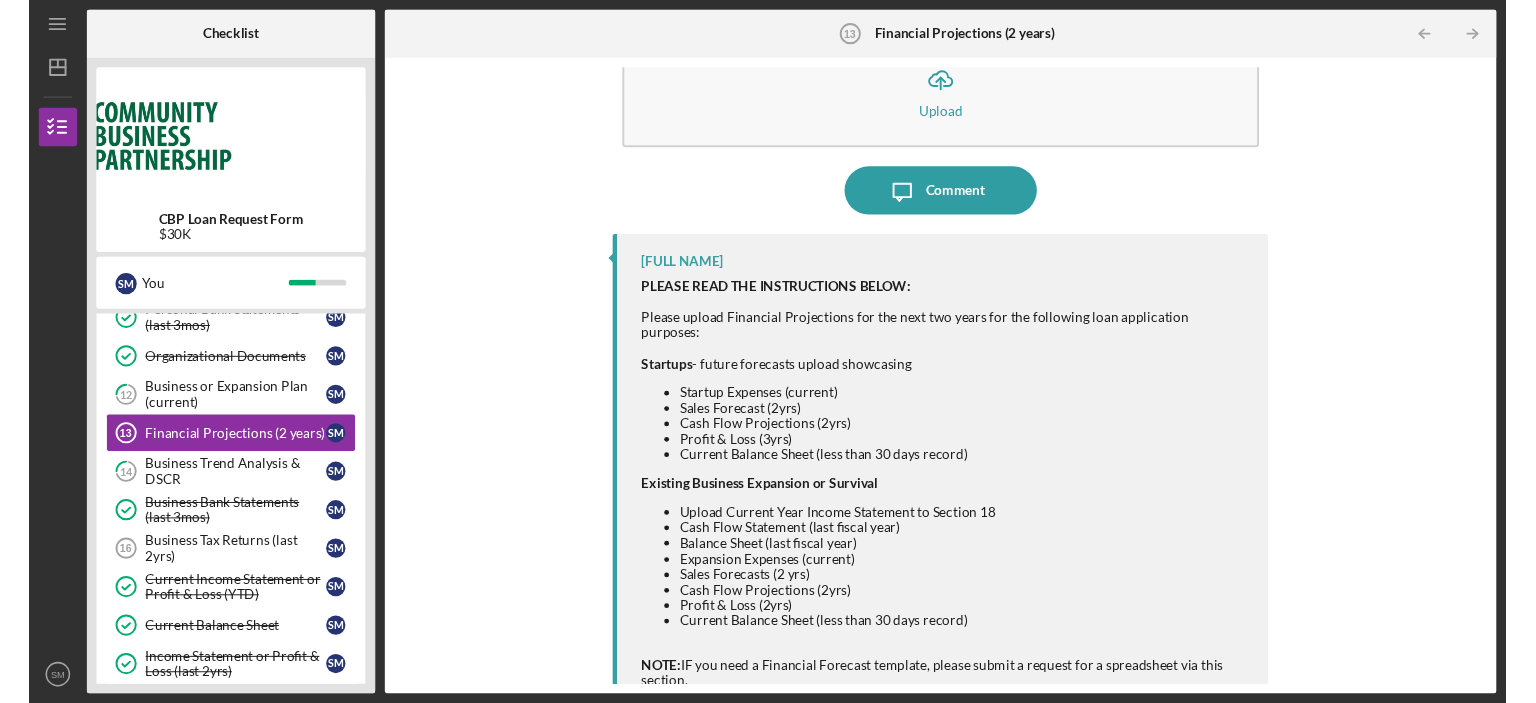 scroll, scrollTop: 141, scrollLeft: 0, axis: vertical 